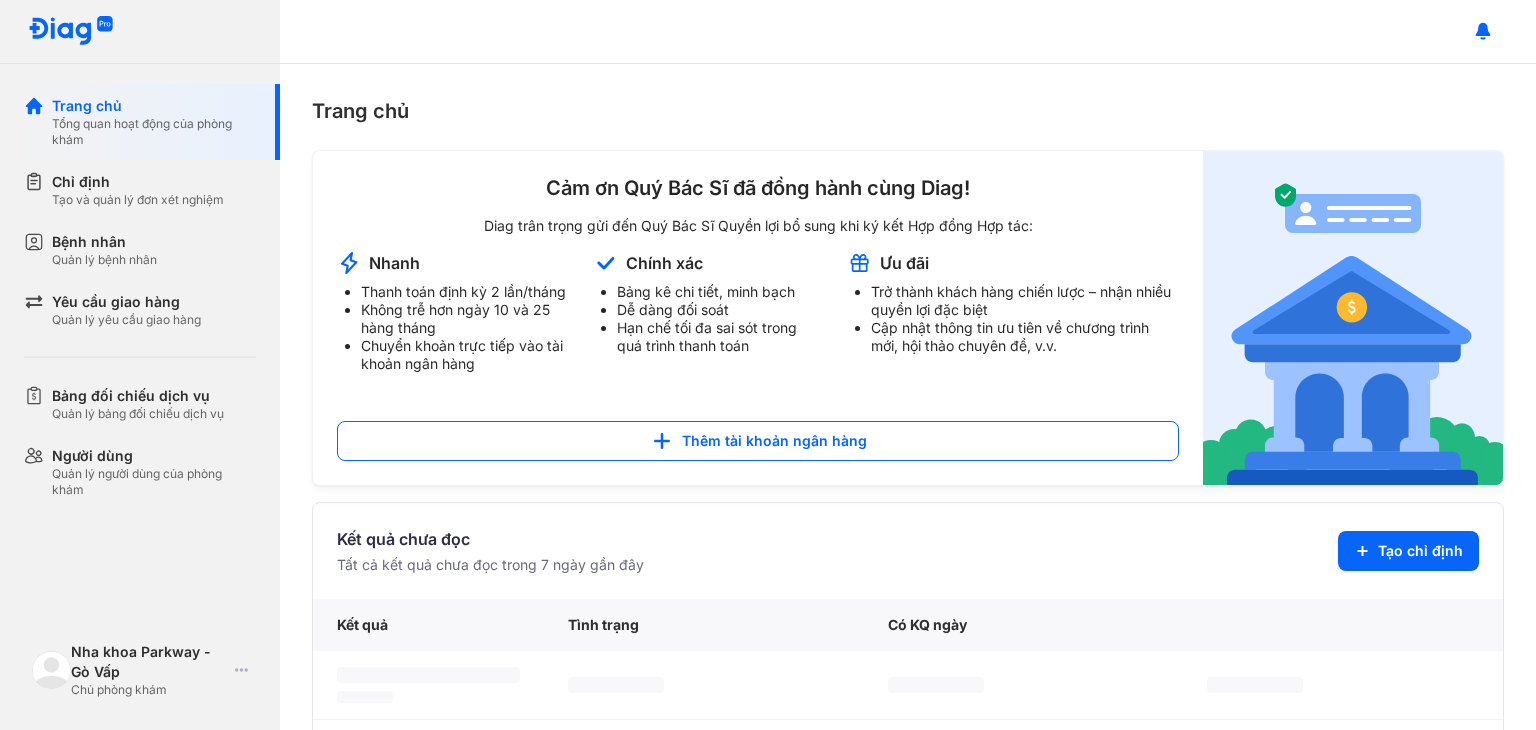 scroll, scrollTop: 0, scrollLeft: 0, axis: both 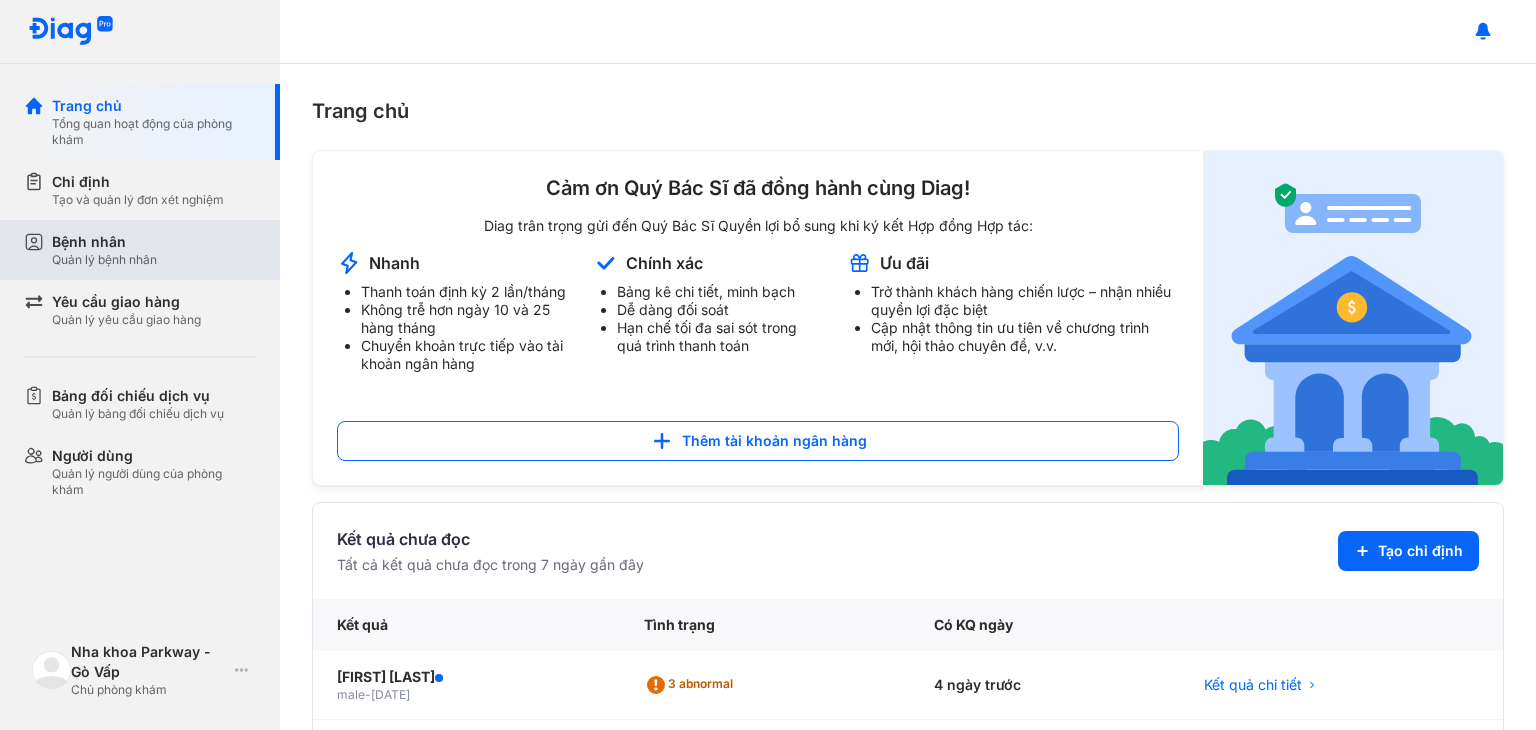 click on "Bệnh nhân" at bounding box center [104, 242] 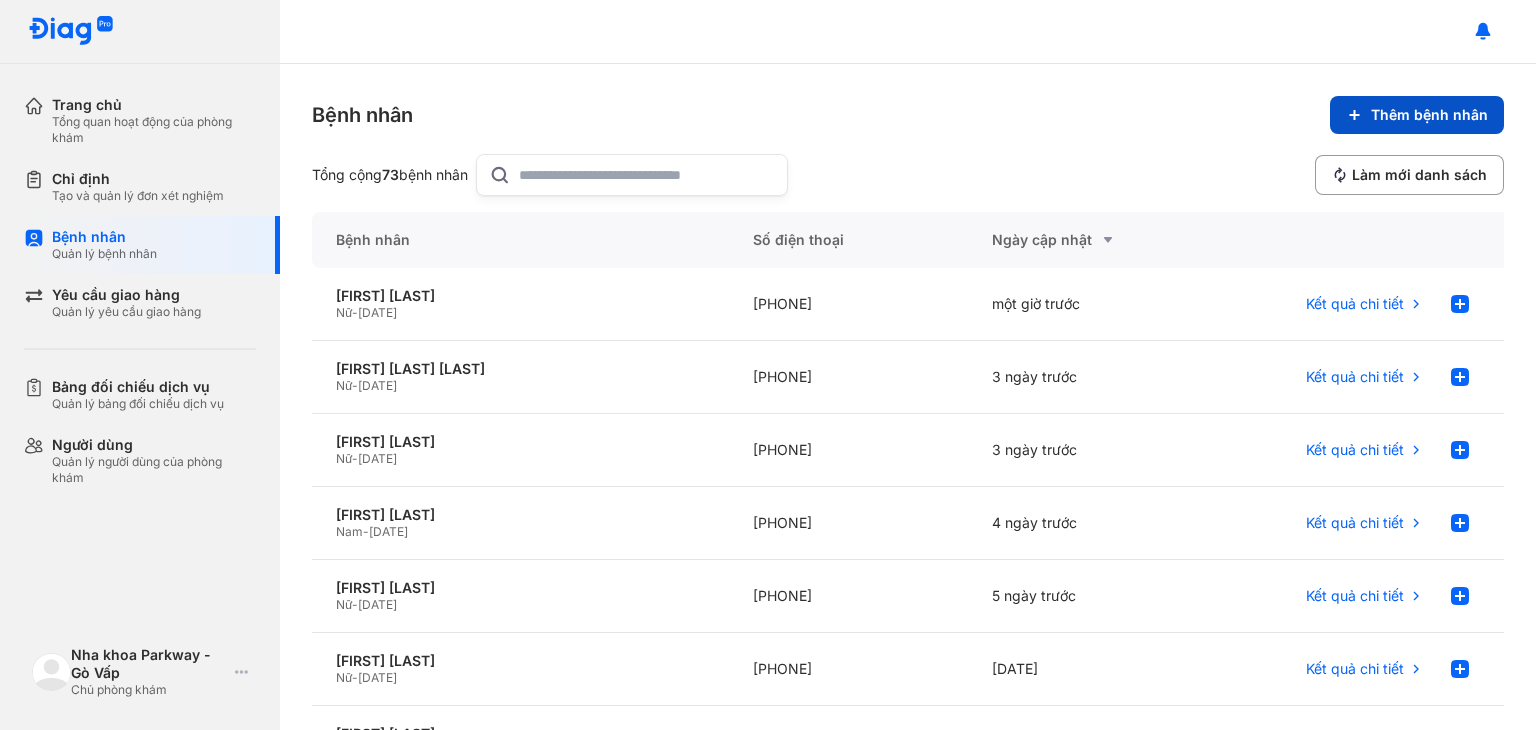 click on "Thêm bệnh nhân" at bounding box center [1417, 115] 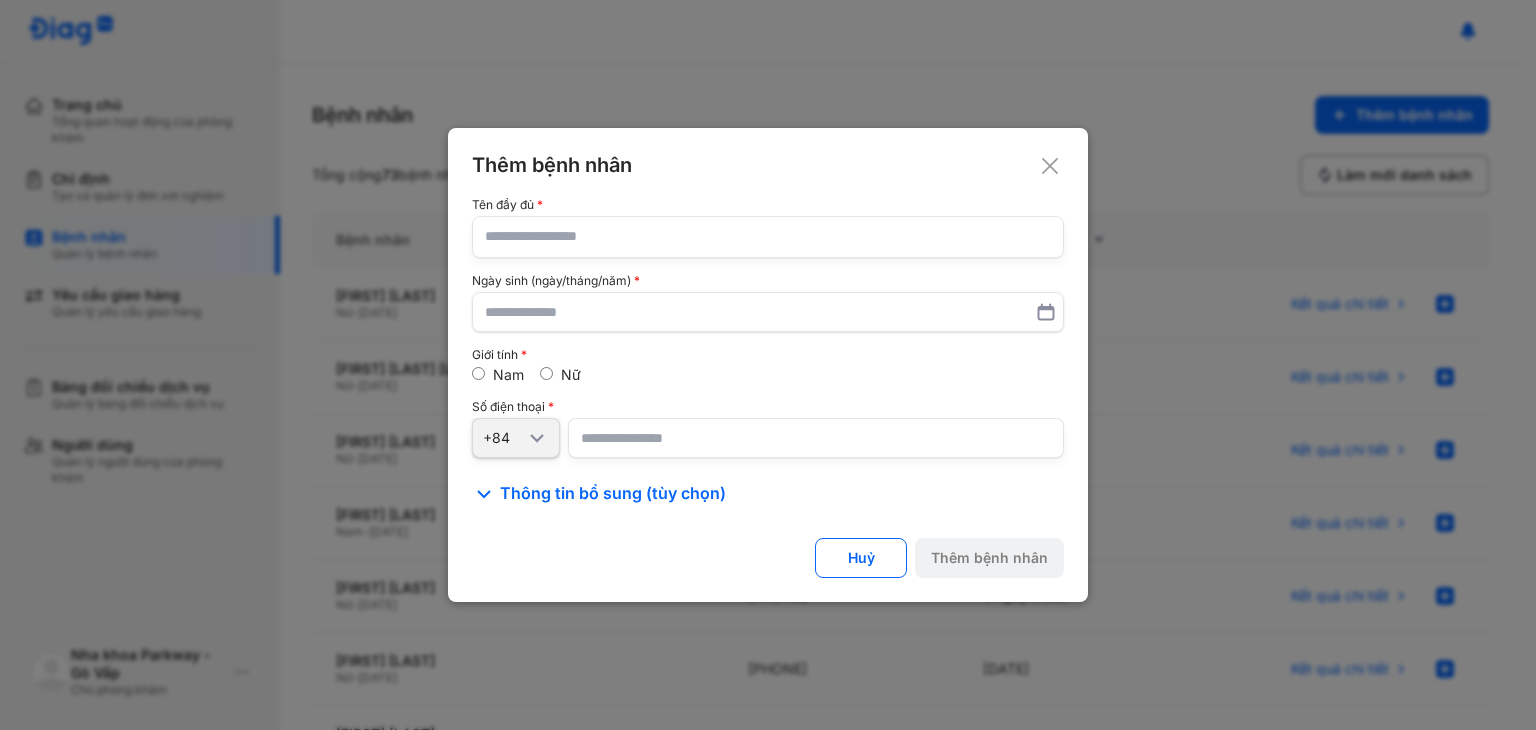 click 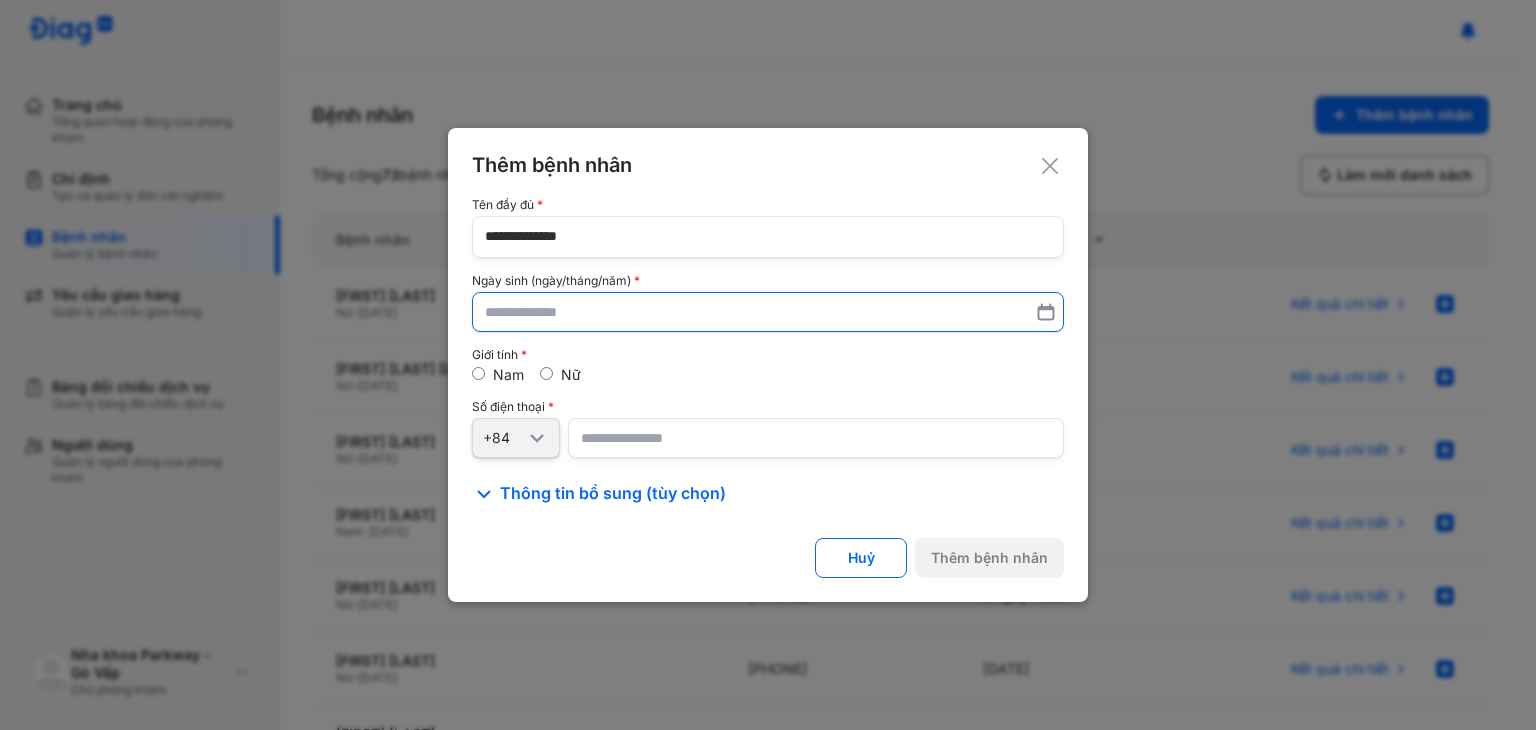 type on "**********" 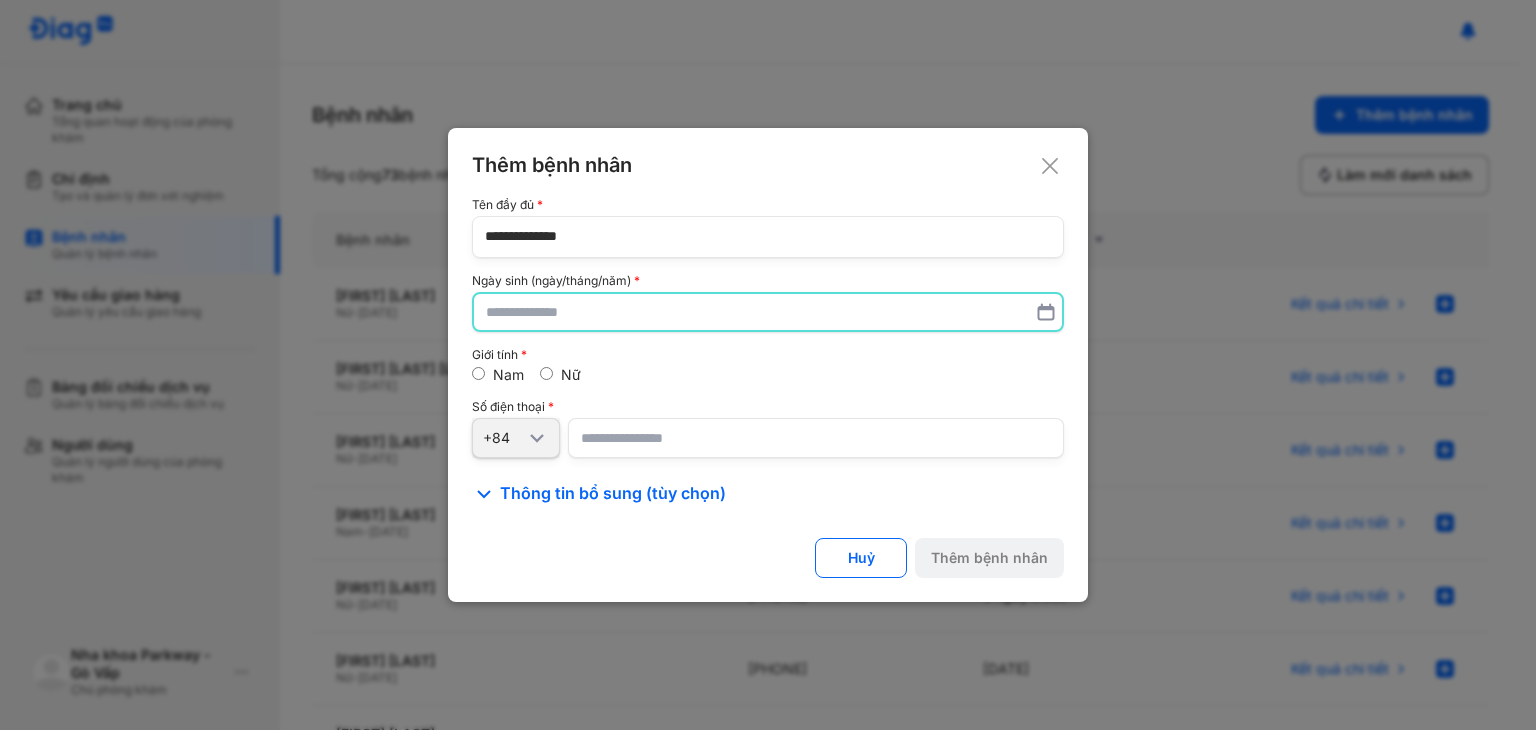 click at bounding box center [768, 312] 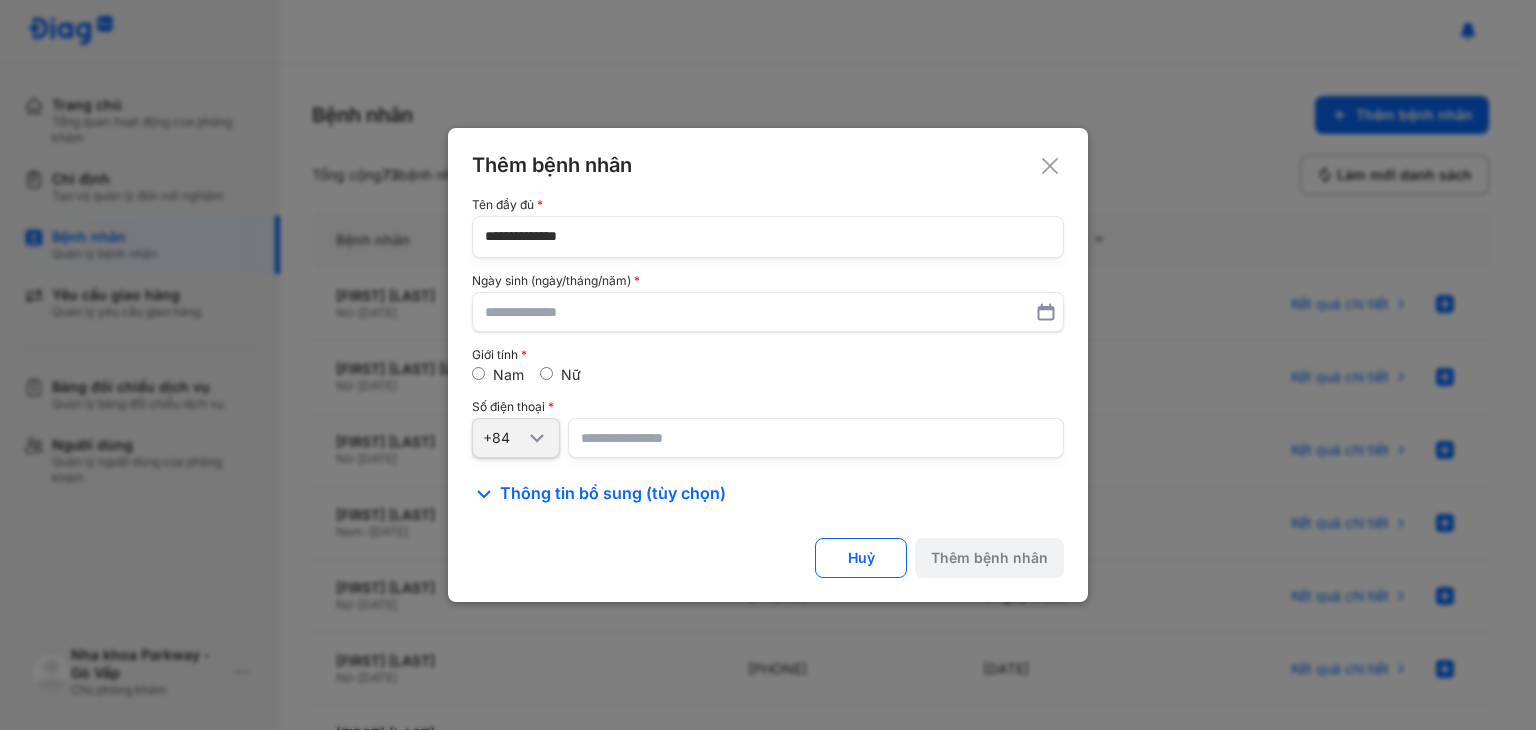 click at bounding box center [816, 438] 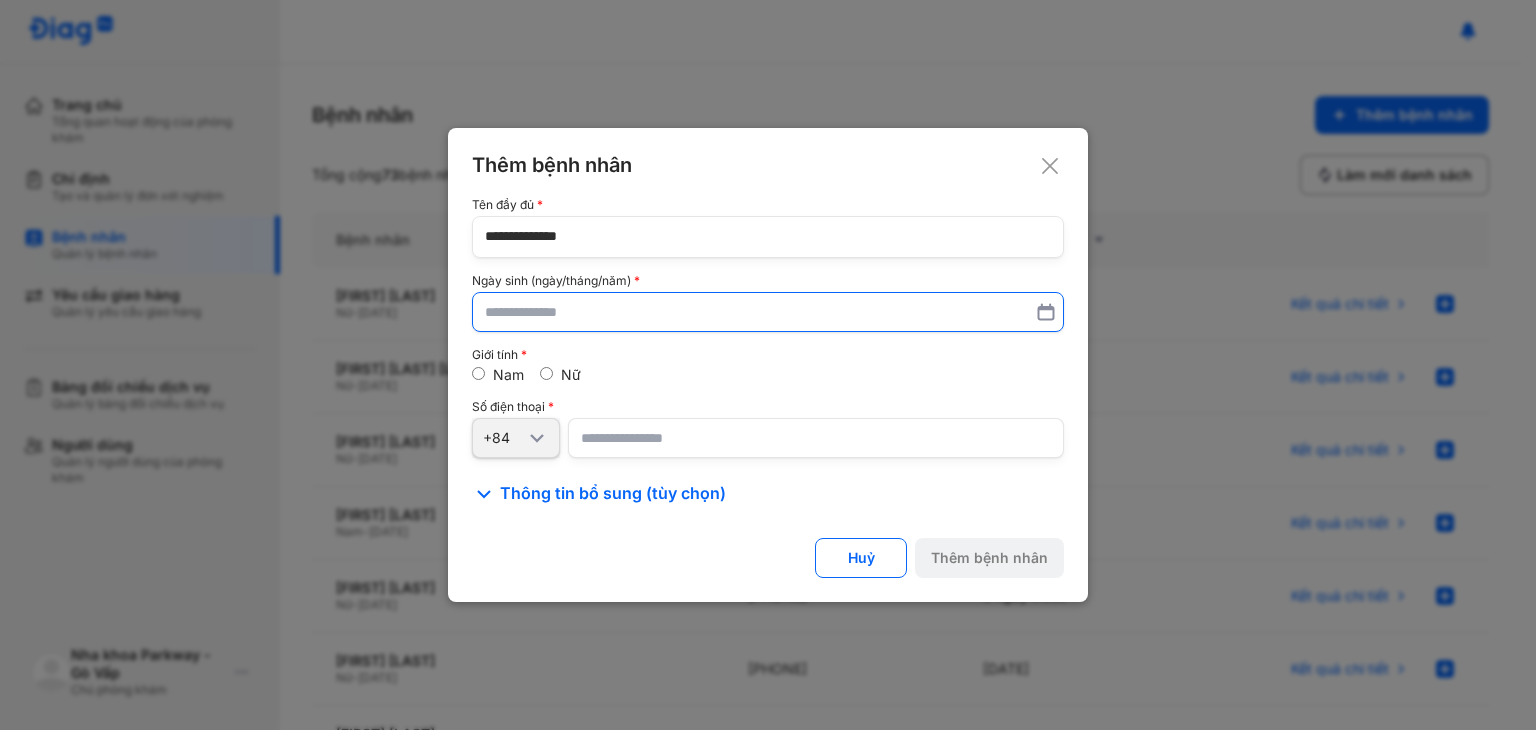 type on "**********" 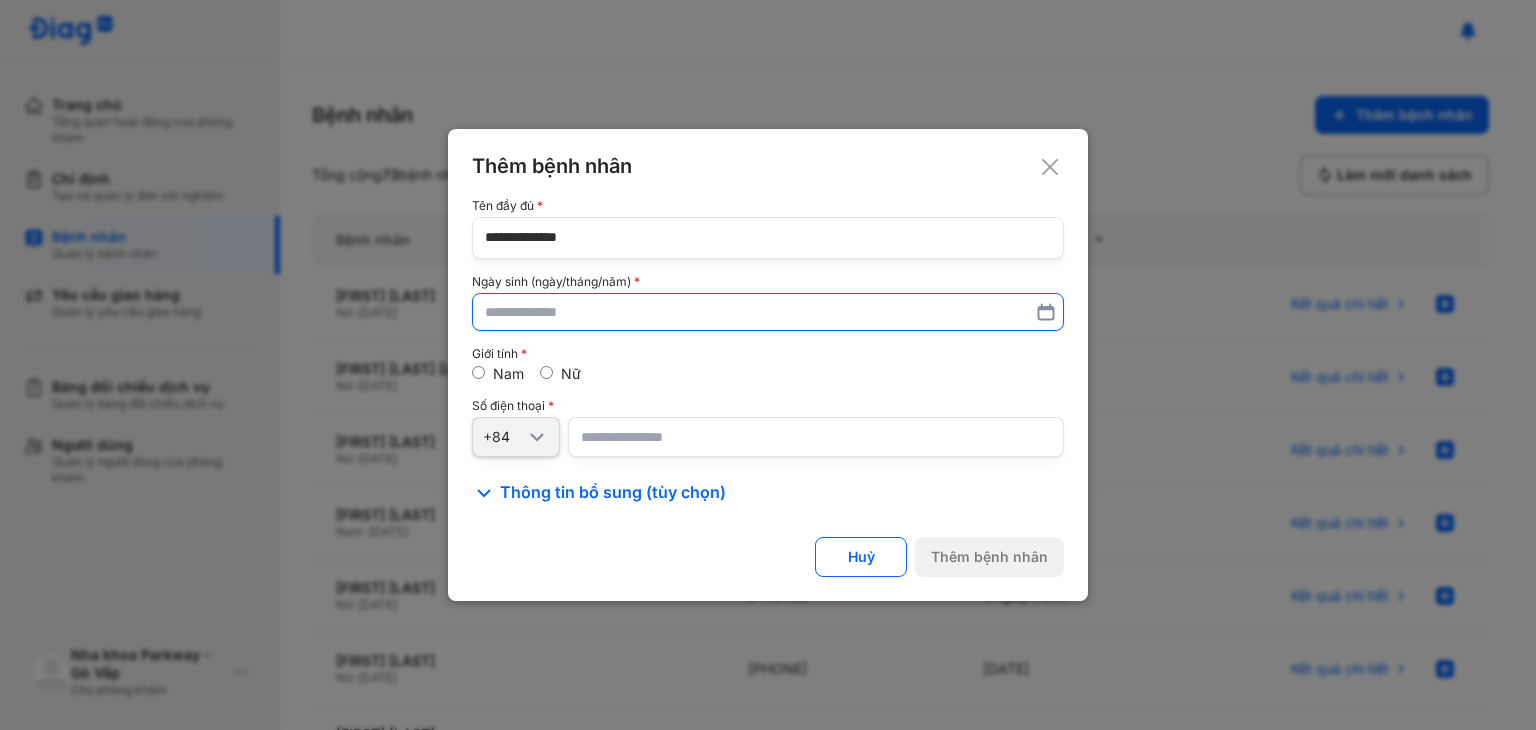 click at bounding box center [768, 312] 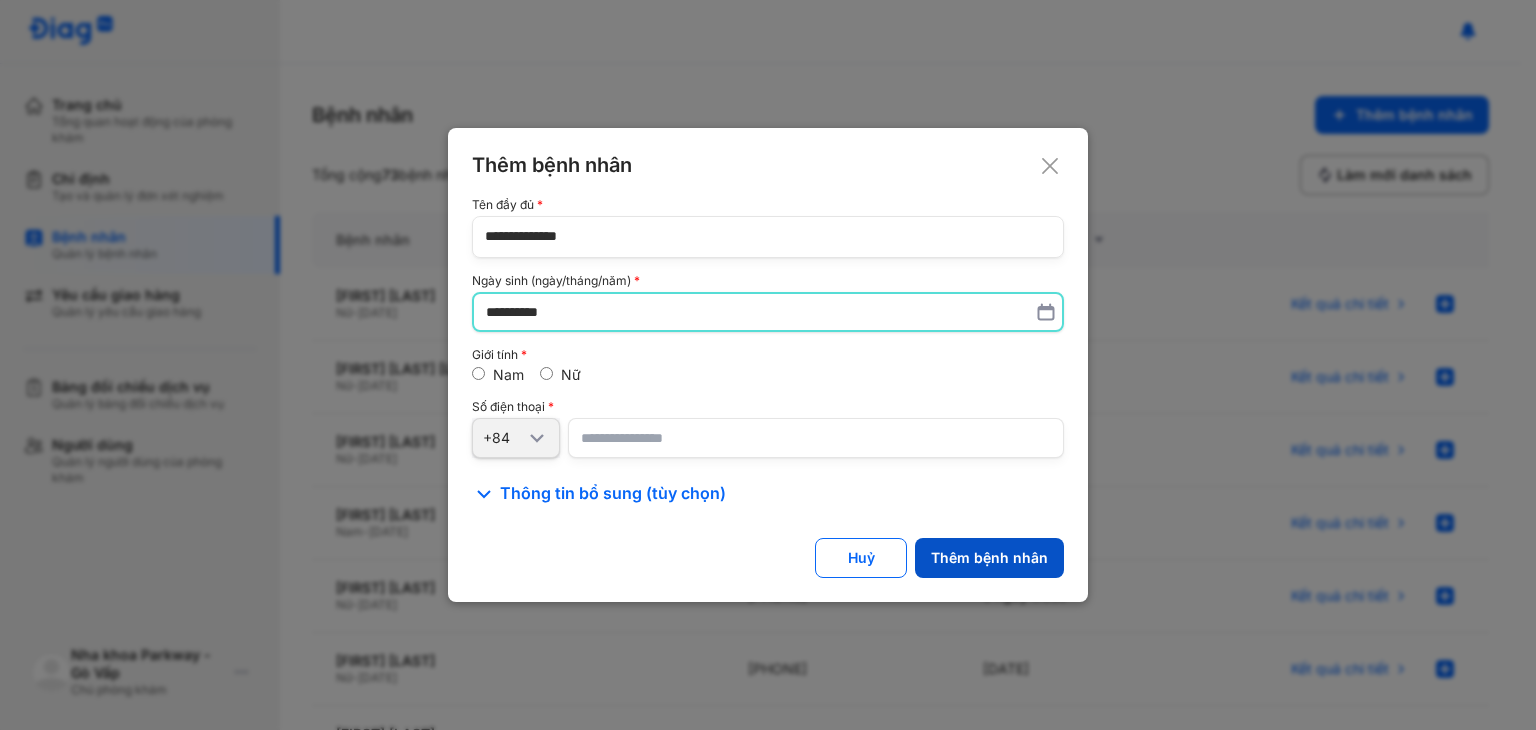 type on "**********" 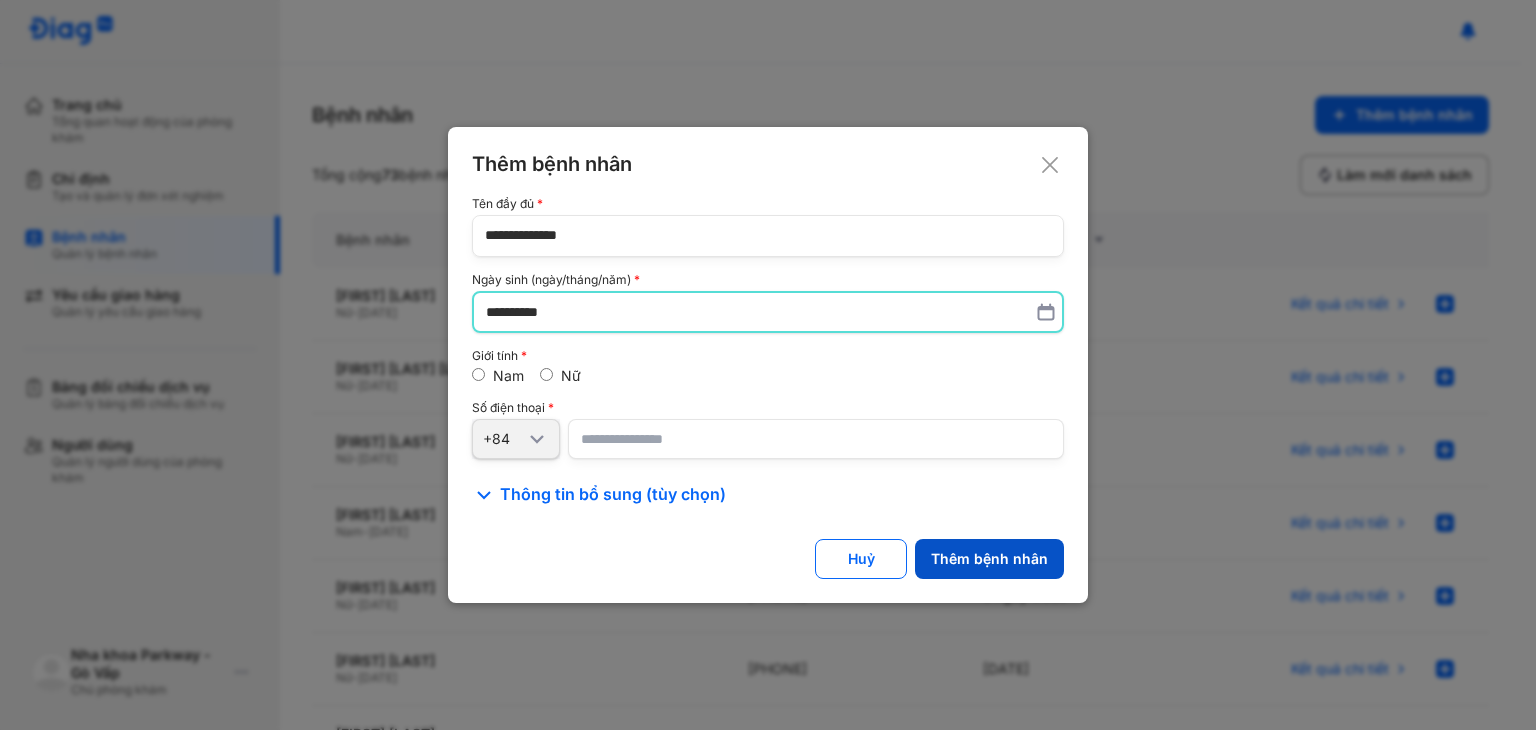 click on "Thêm bệnh nhân" 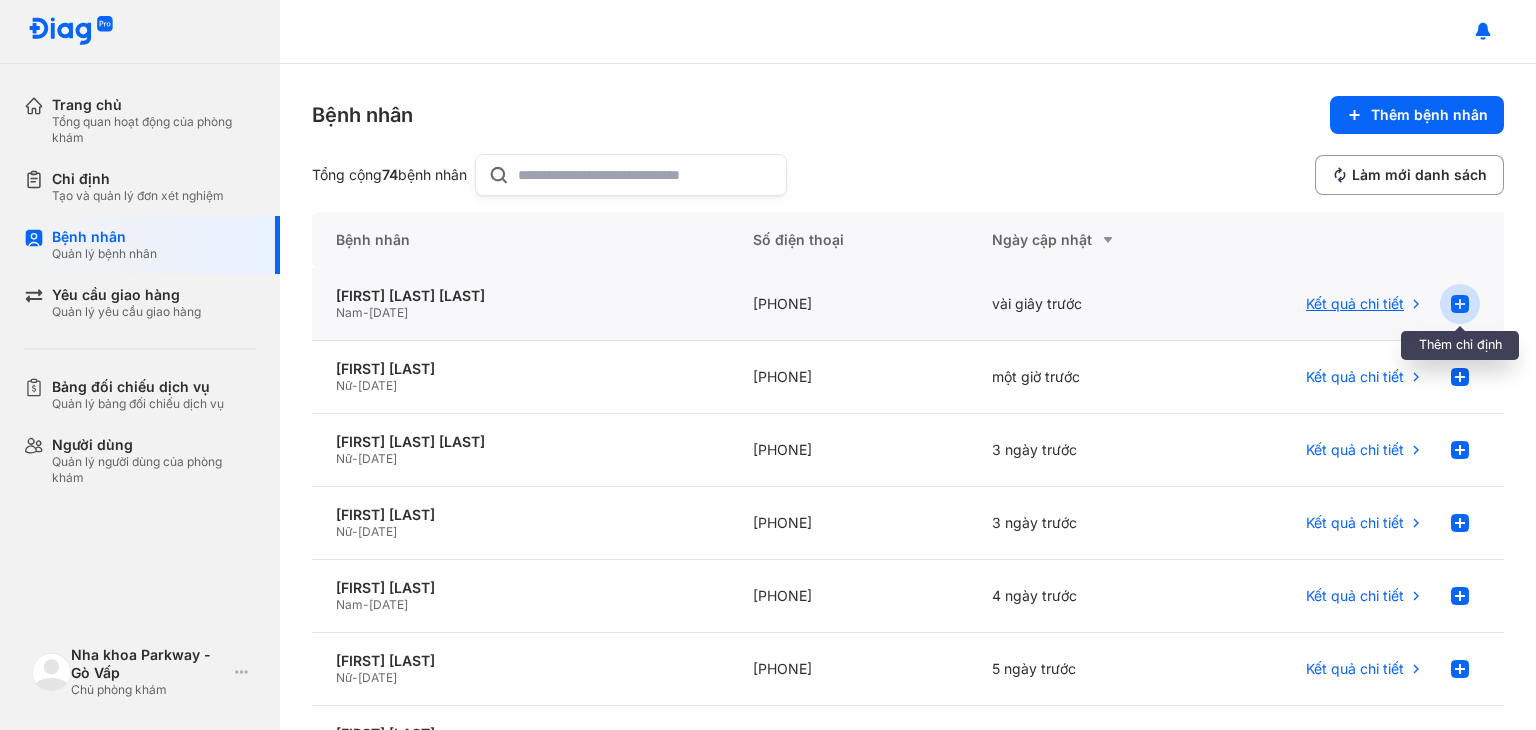 click 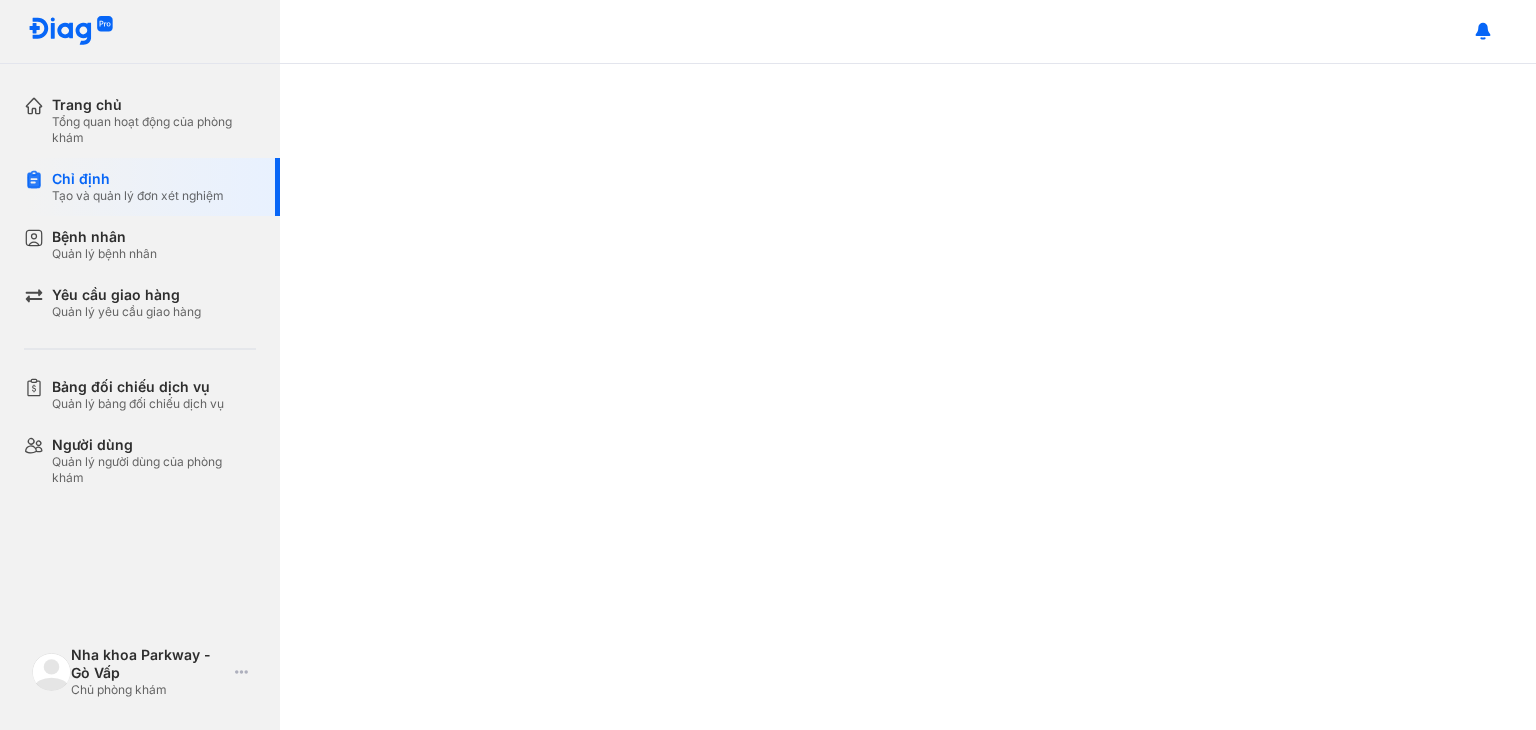 scroll, scrollTop: 0, scrollLeft: 0, axis: both 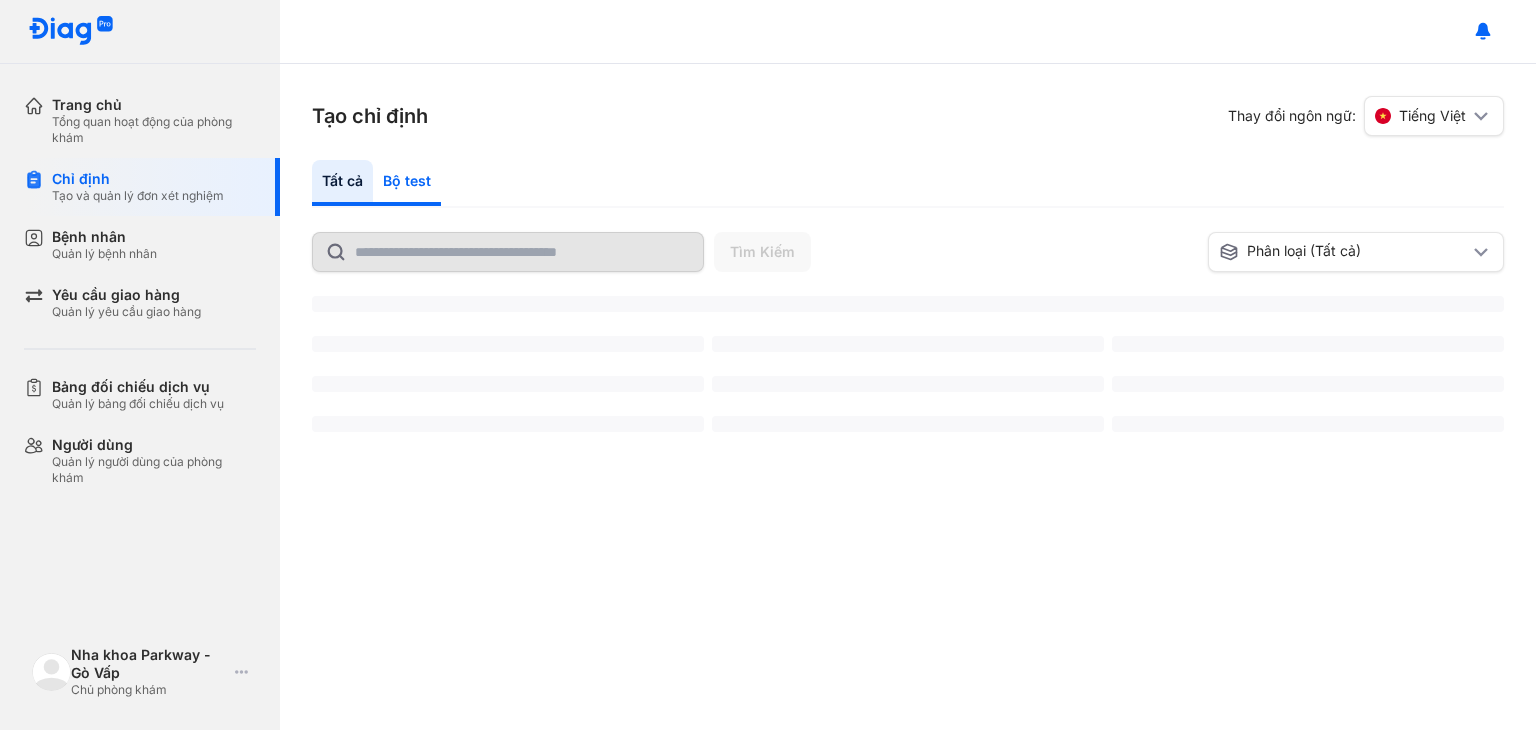 click on "Bộ test" 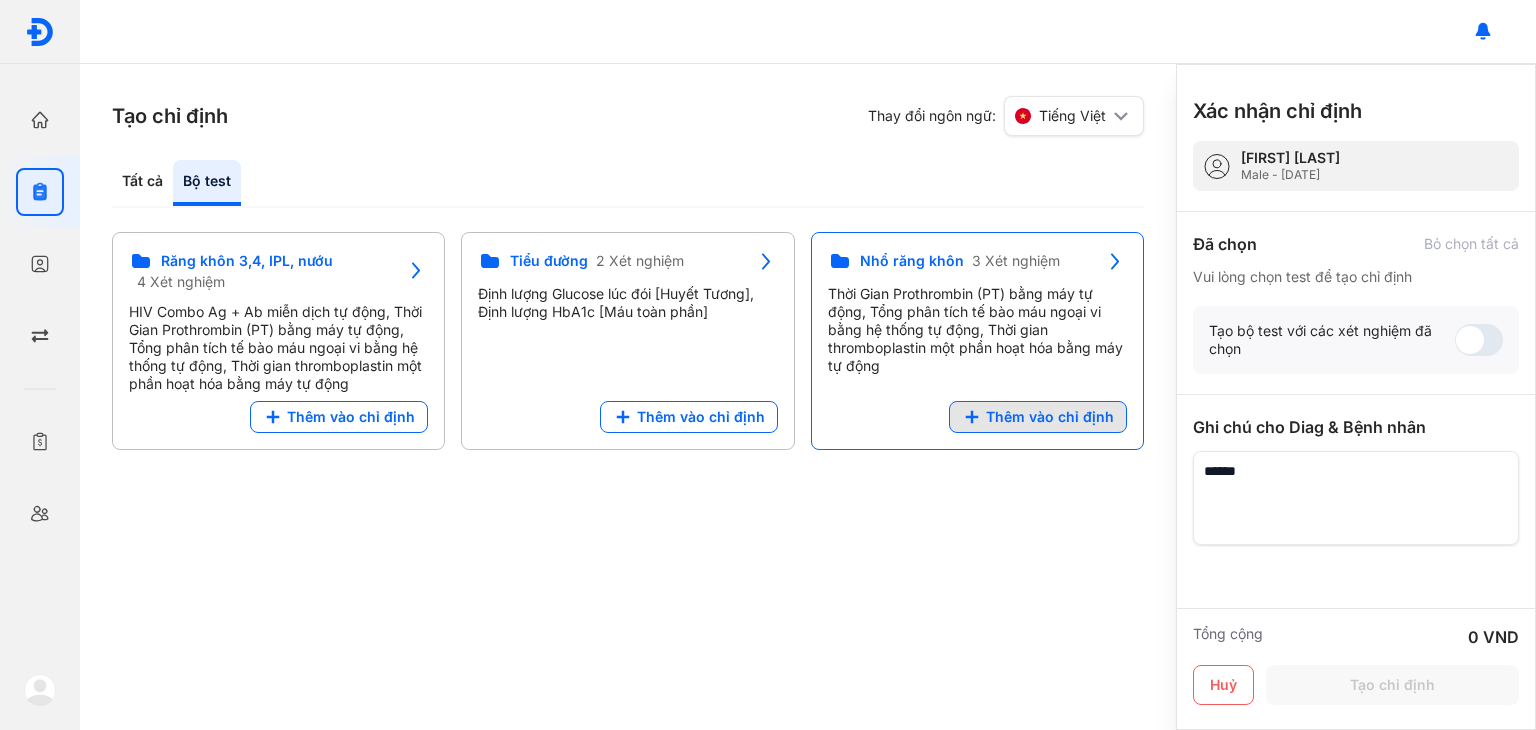 click on "Thêm vào chỉ định" 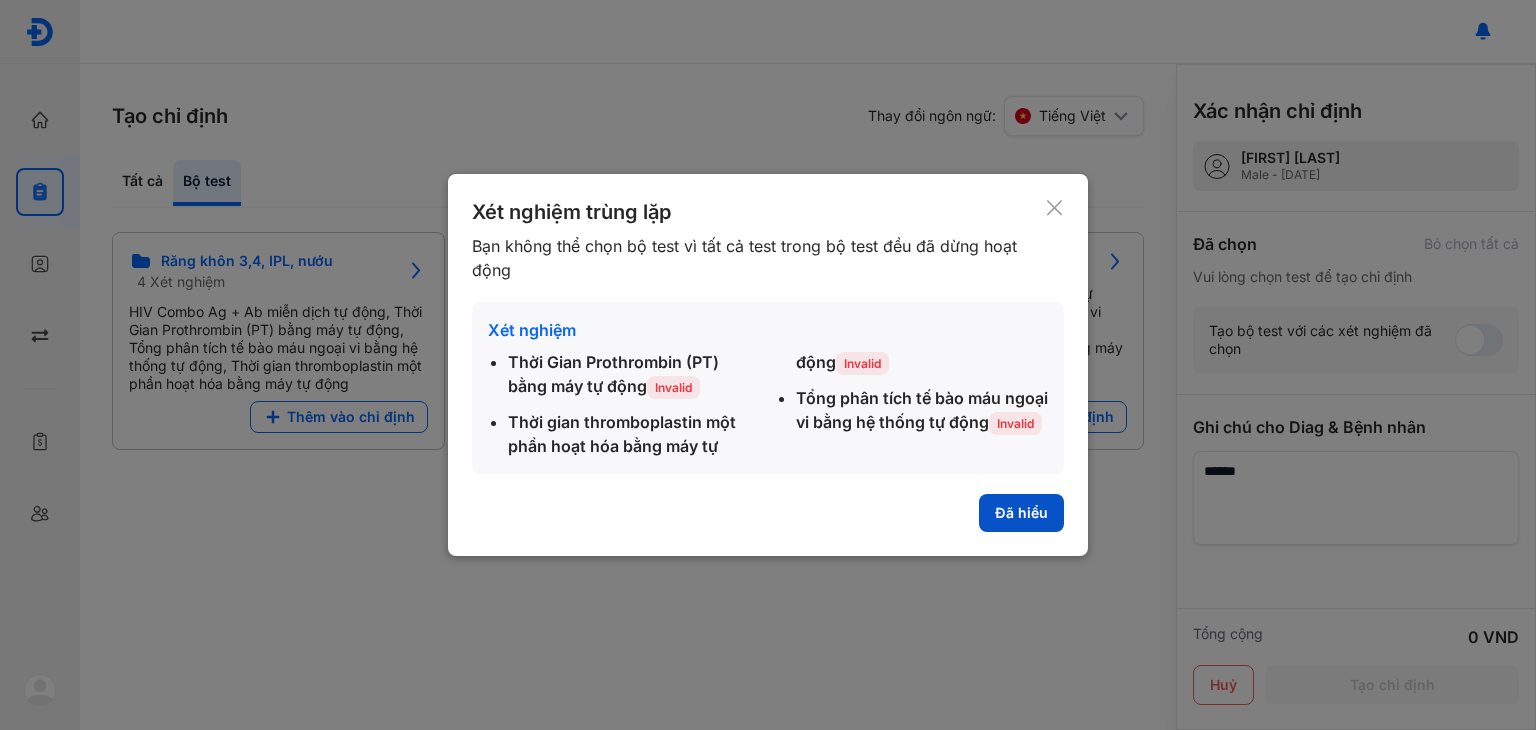 click on "Đã hiểu" at bounding box center (1021, 513) 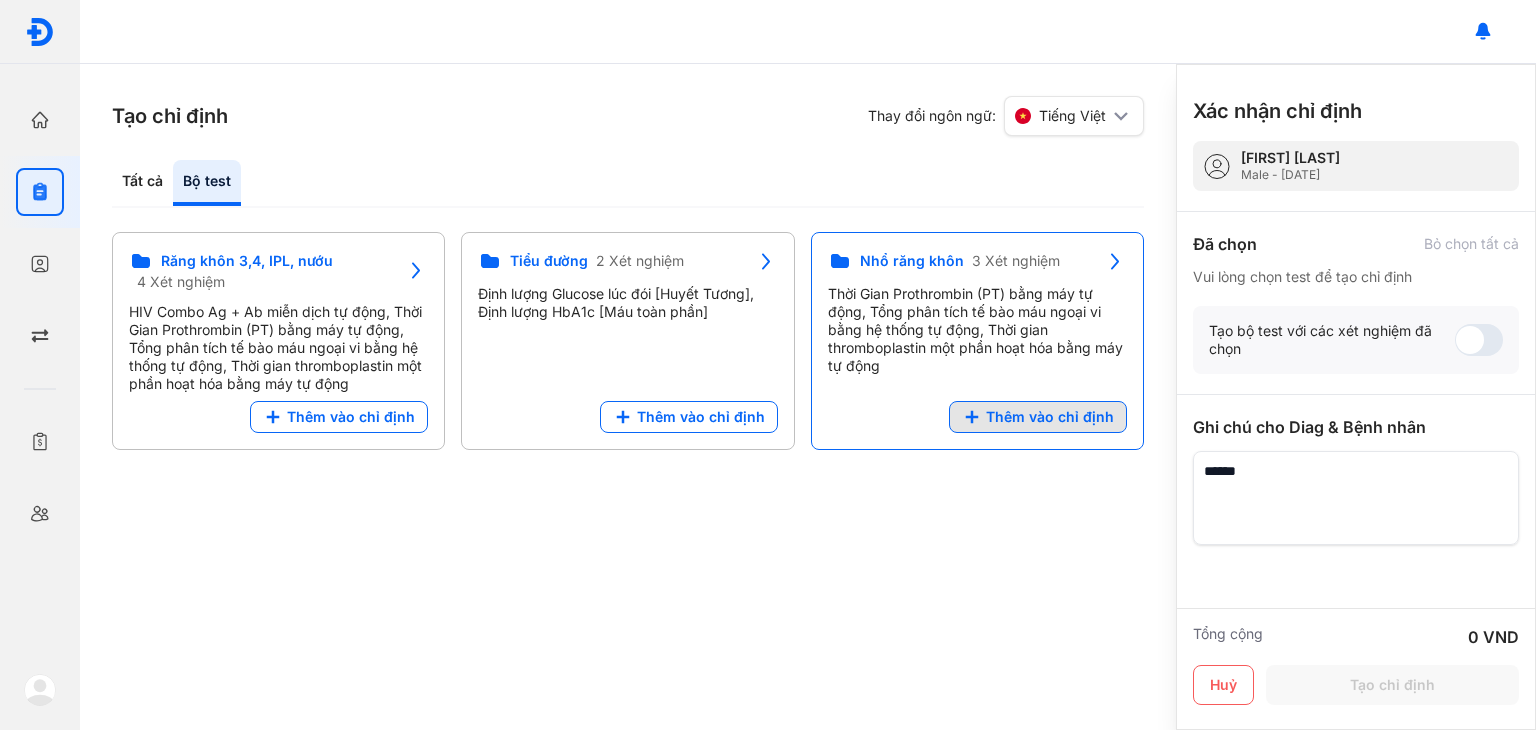 click on "Thêm vào chỉ định" 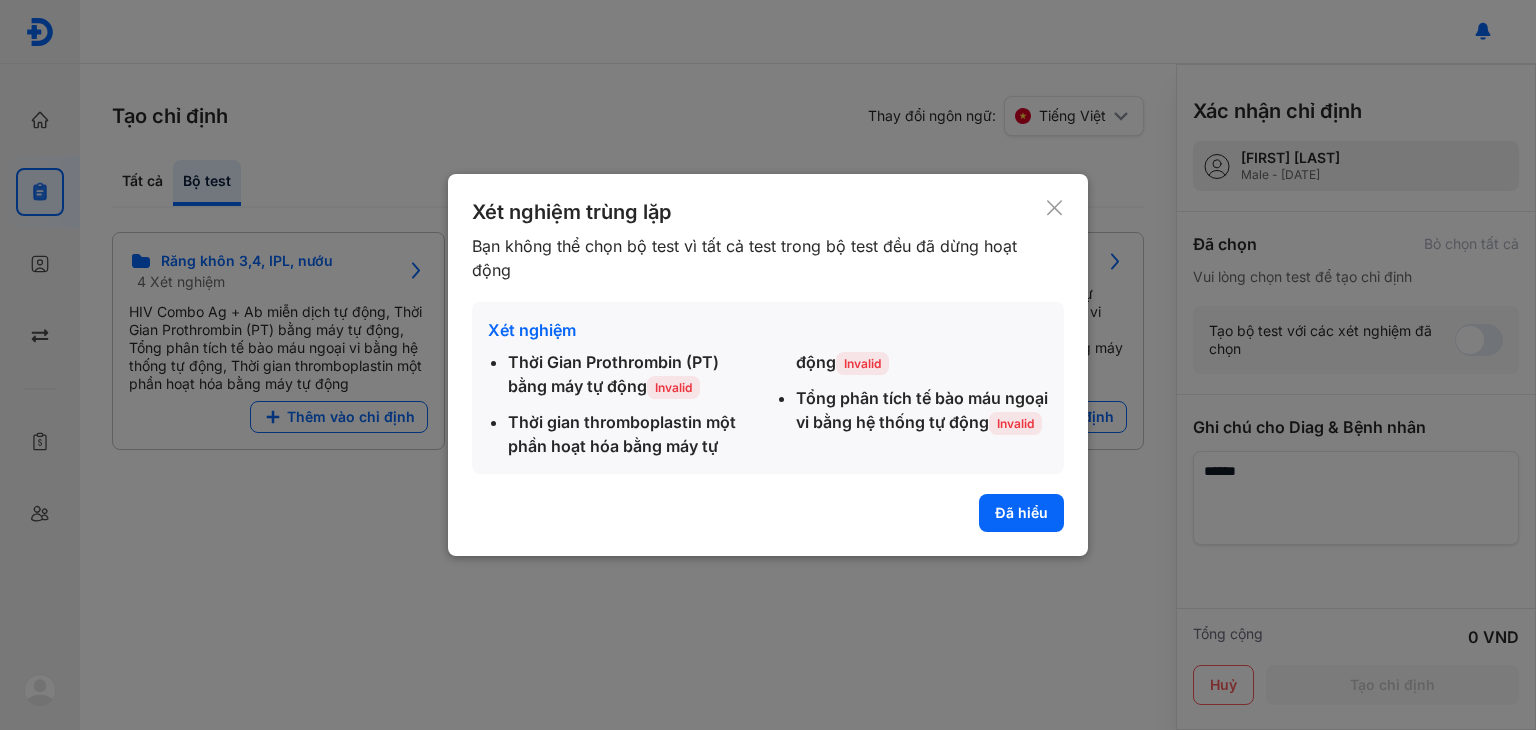 click 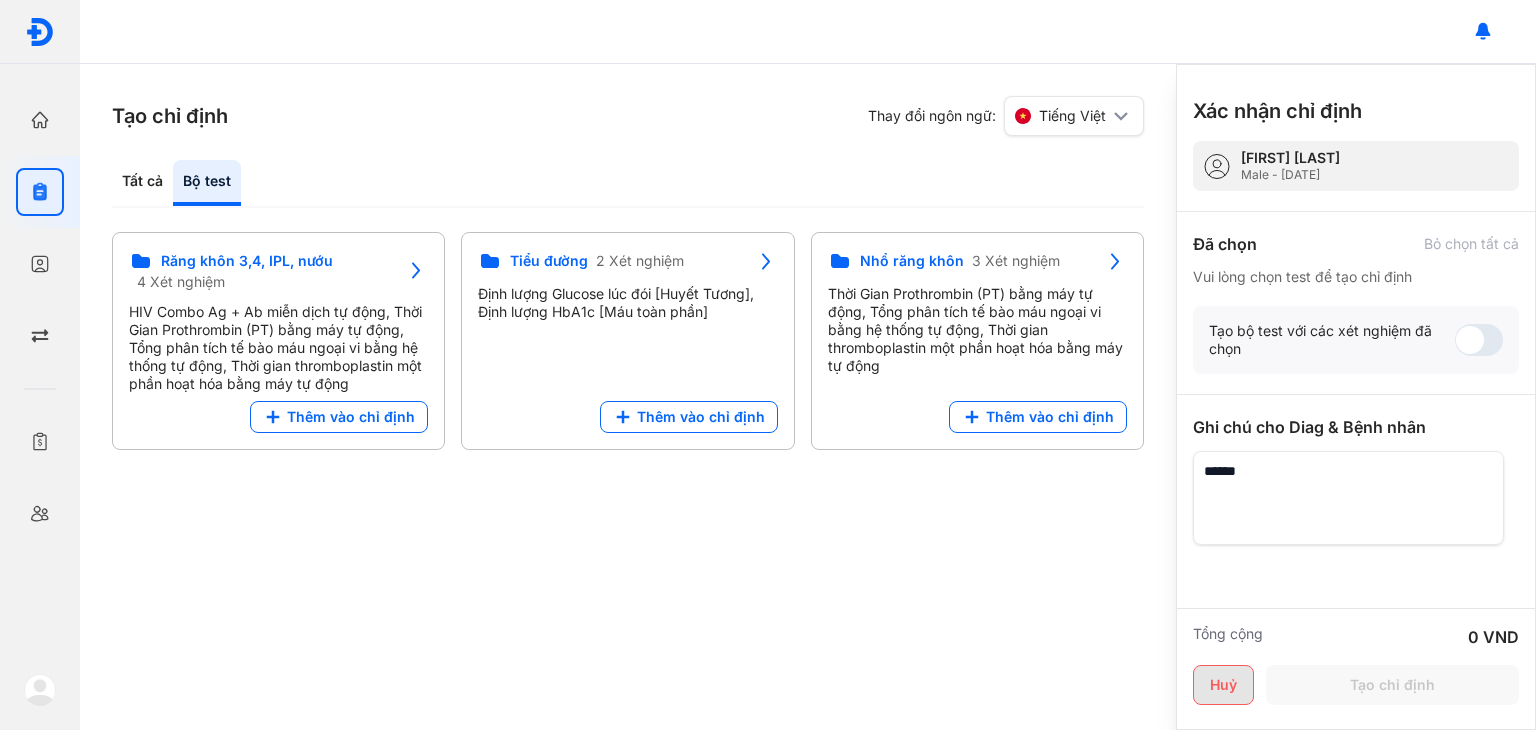 click on "Huỷ" at bounding box center [1223, 685] 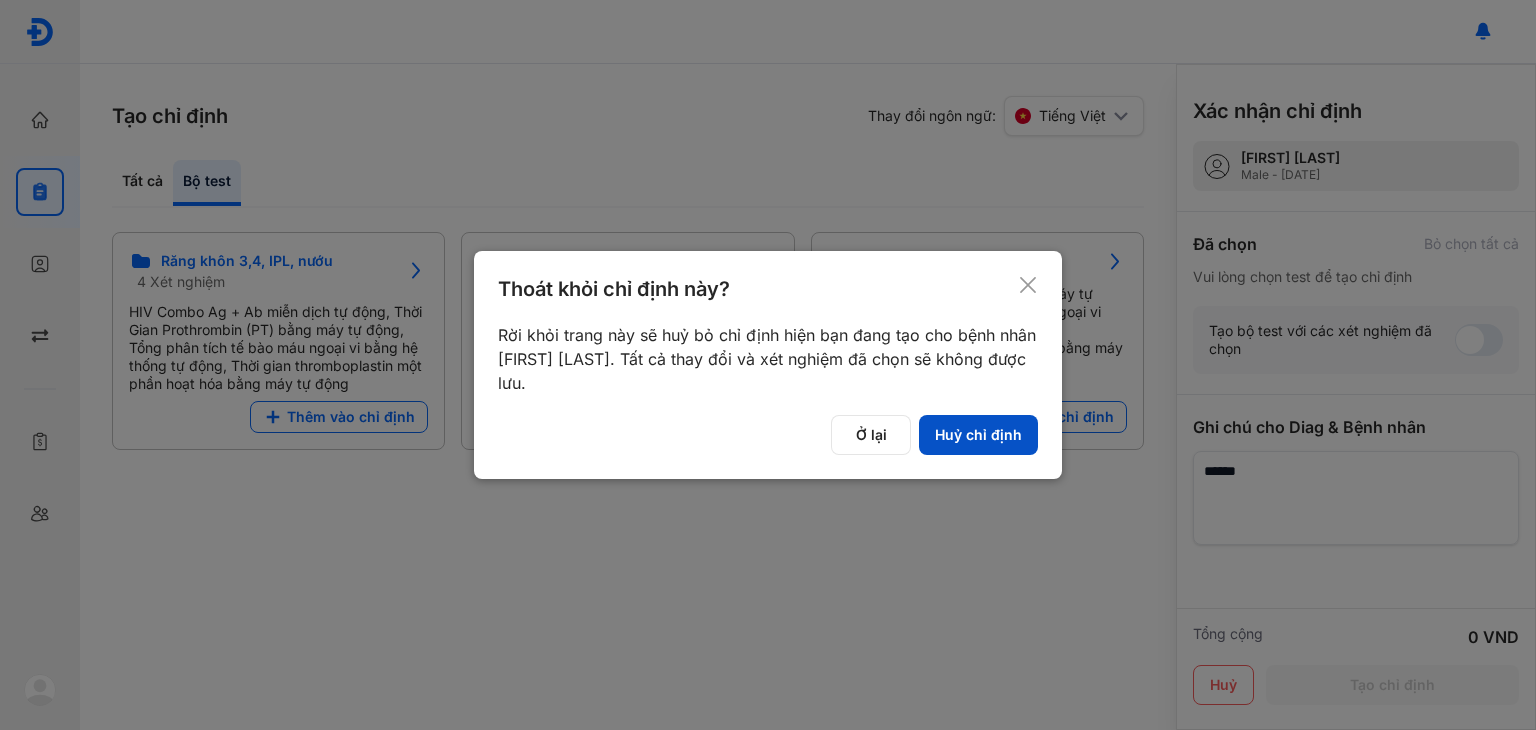 click on "Huỷ chỉ định" at bounding box center [978, 435] 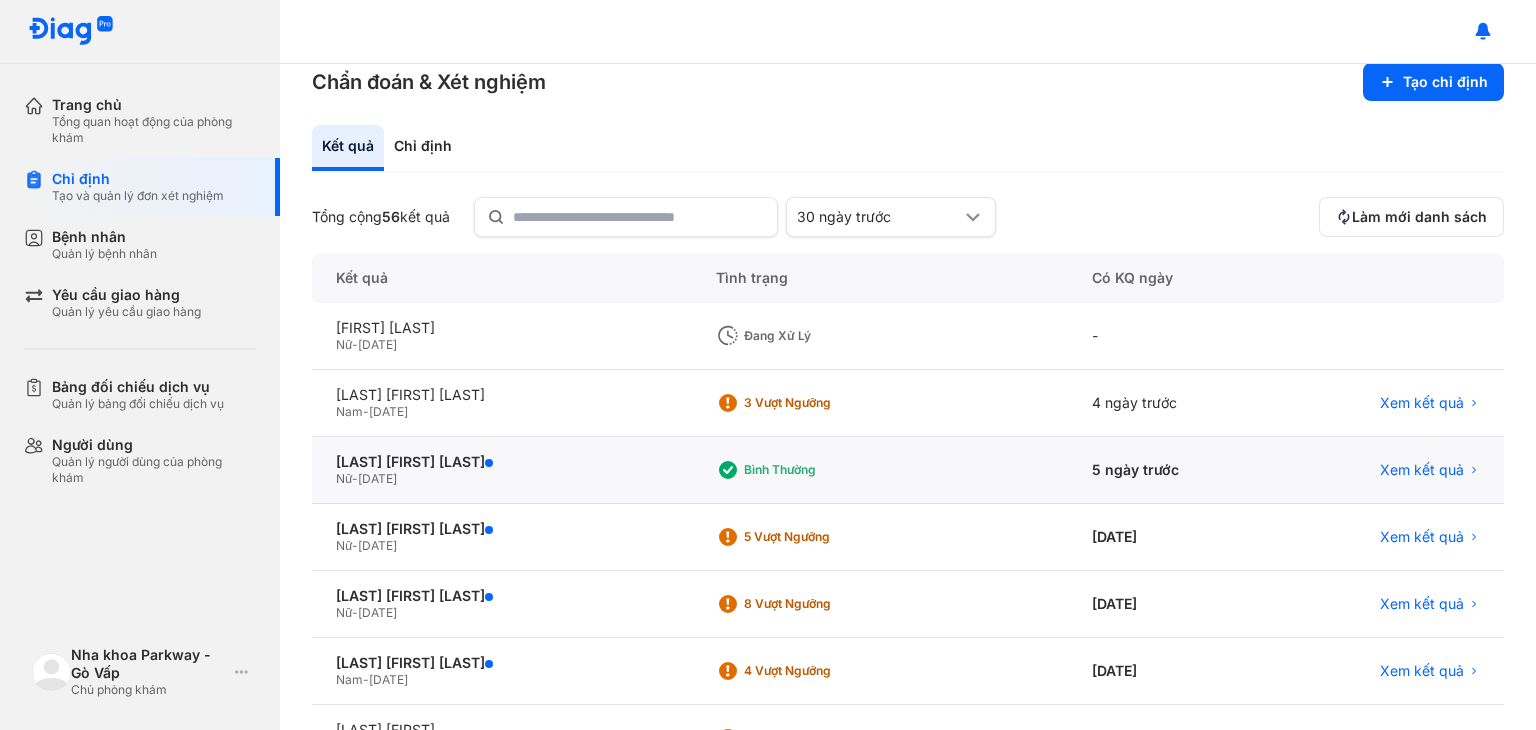 scroll, scrollTop: 0, scrollLeft: 0, axis: both 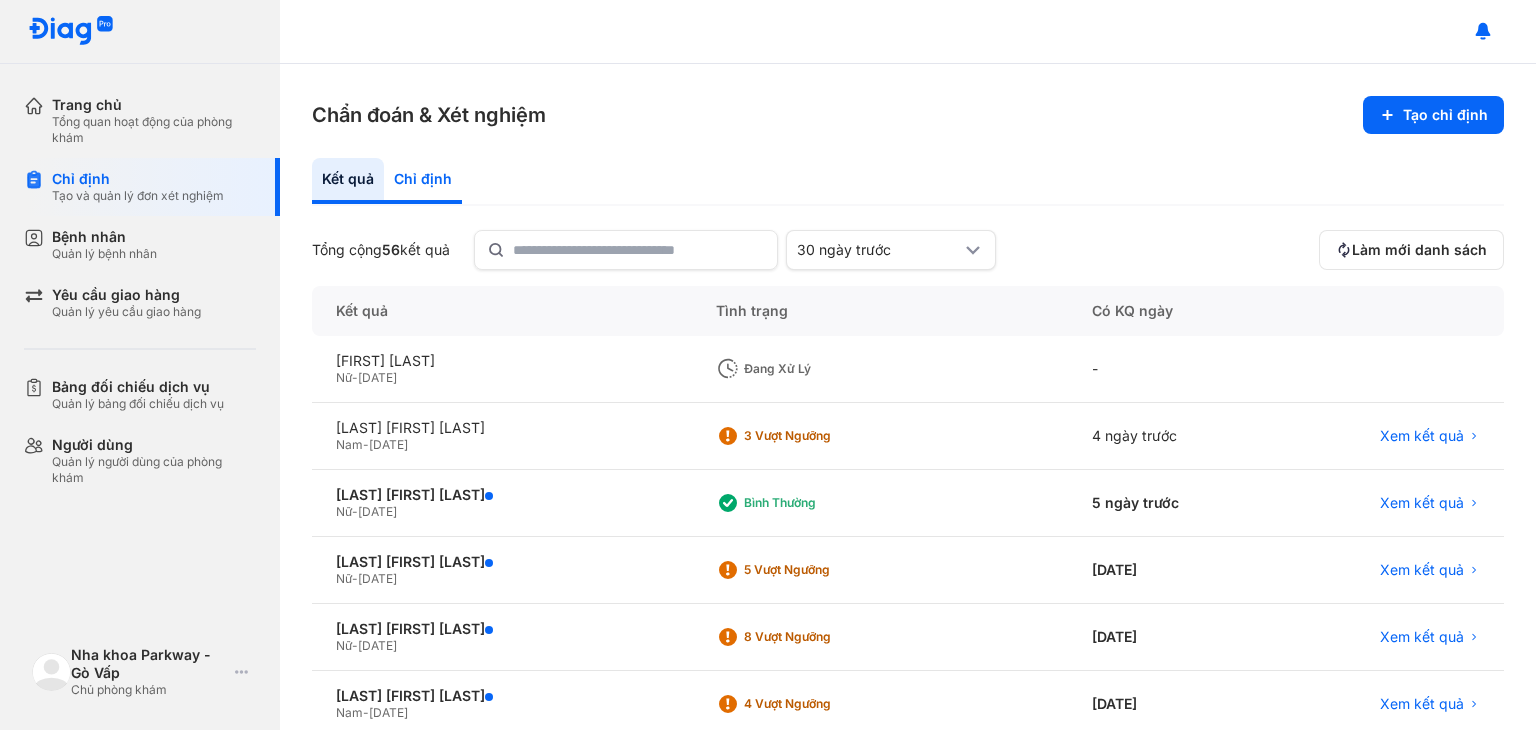 drag, startPoint x: 405, startPoint y: 183, endPoint x: 435, endPoint y: 165, distance: 34.98571 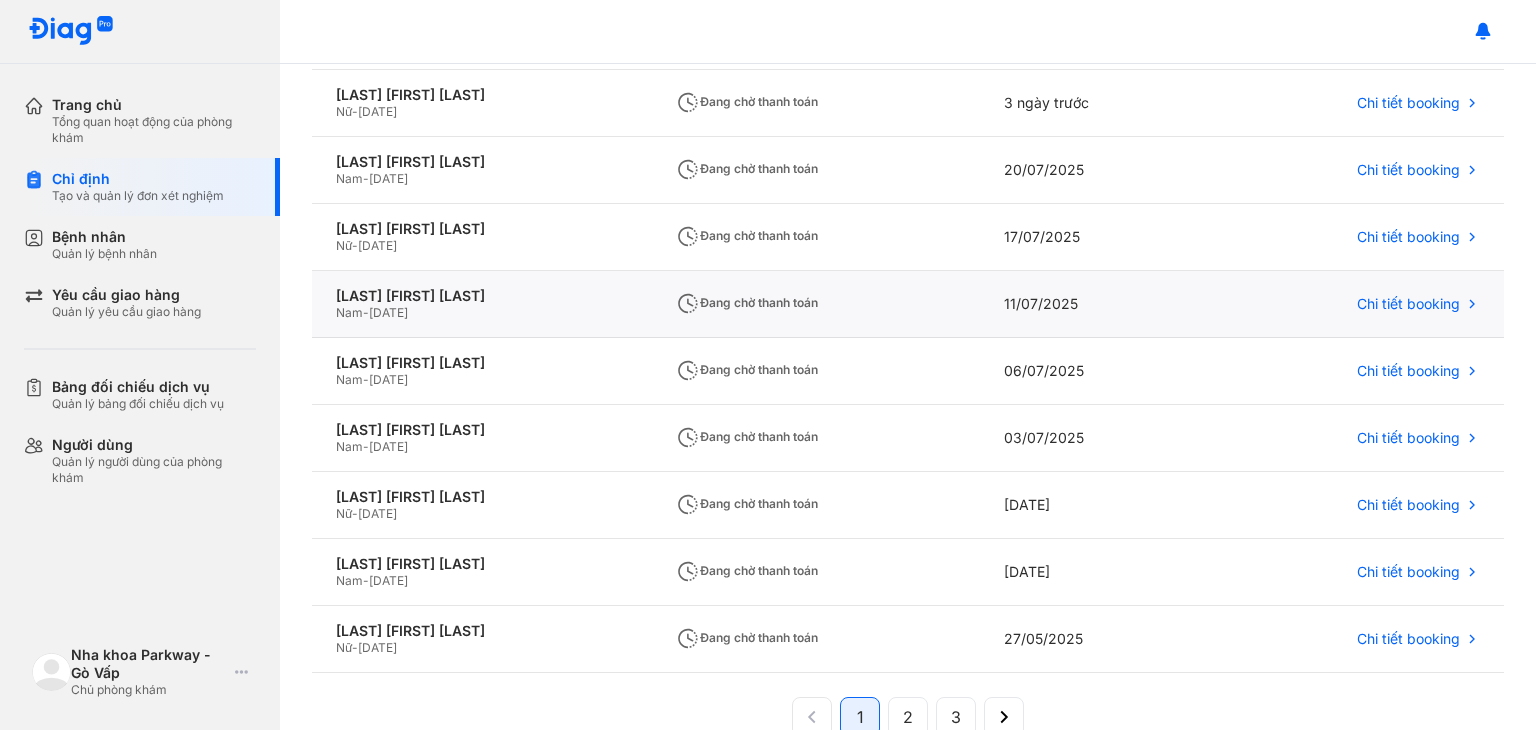 scroll, scrollTop: 300, scrollLeft: 0, axis: vertical 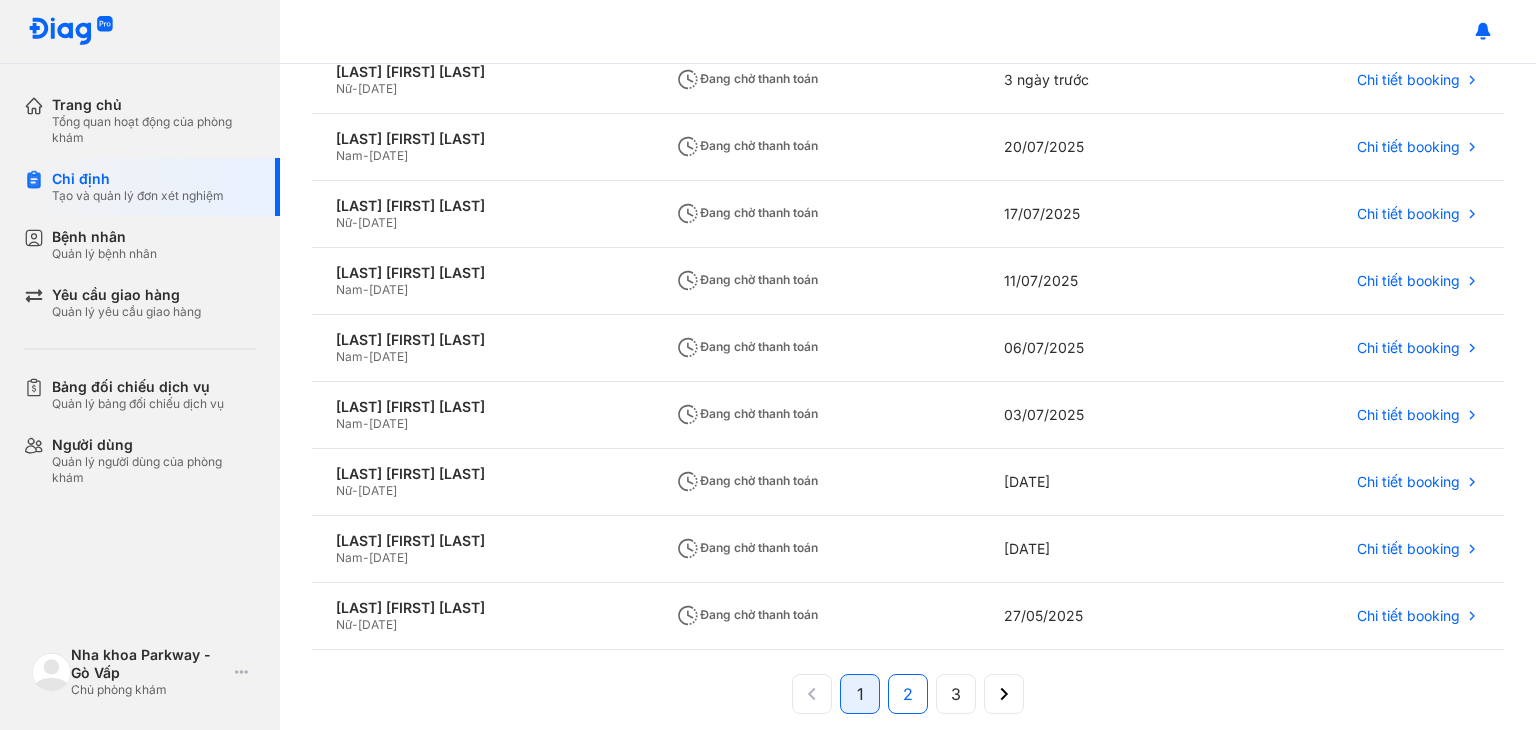 click on "2" at bounding box center (908, 694) 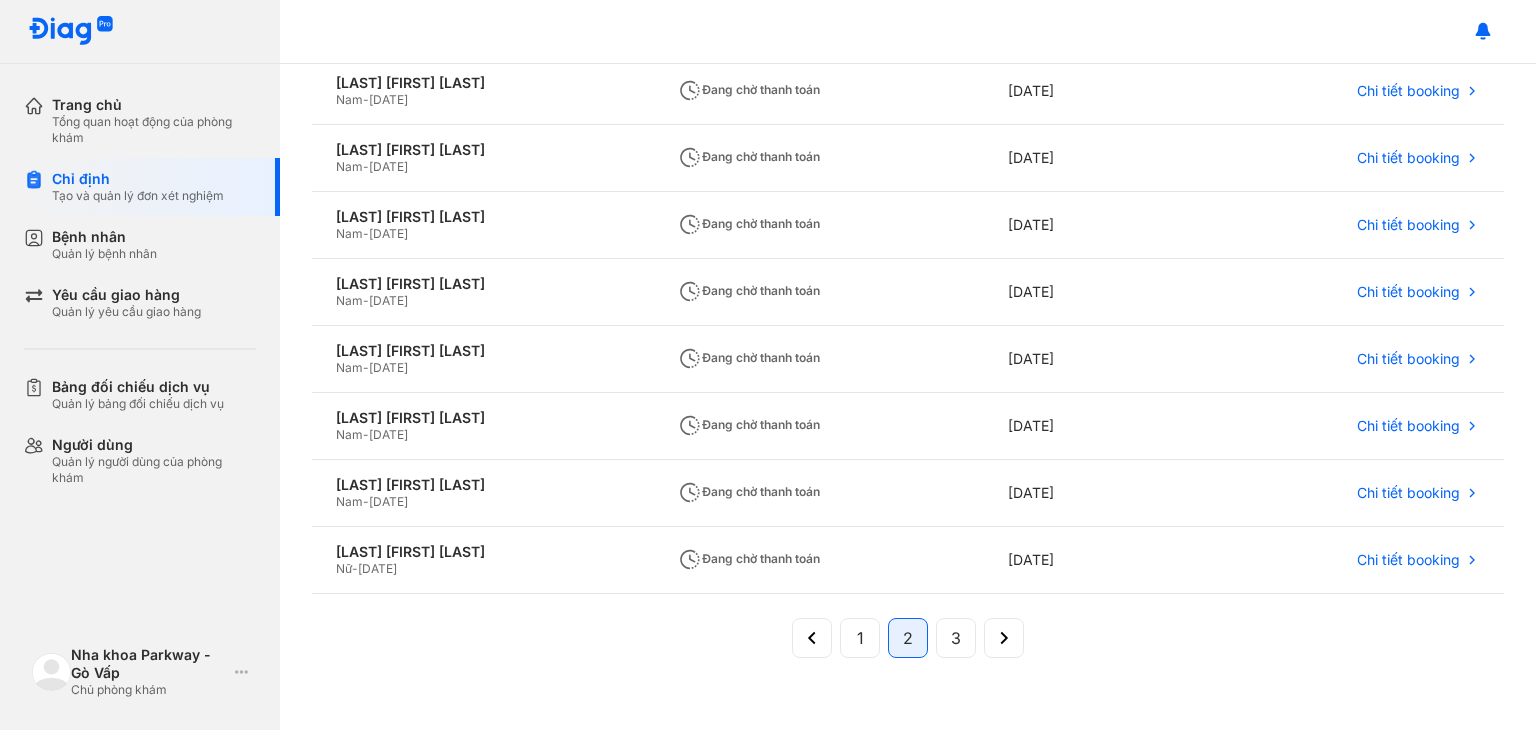 scroll, scrollTop: 362, scrollLeft: 0, axis: vertical 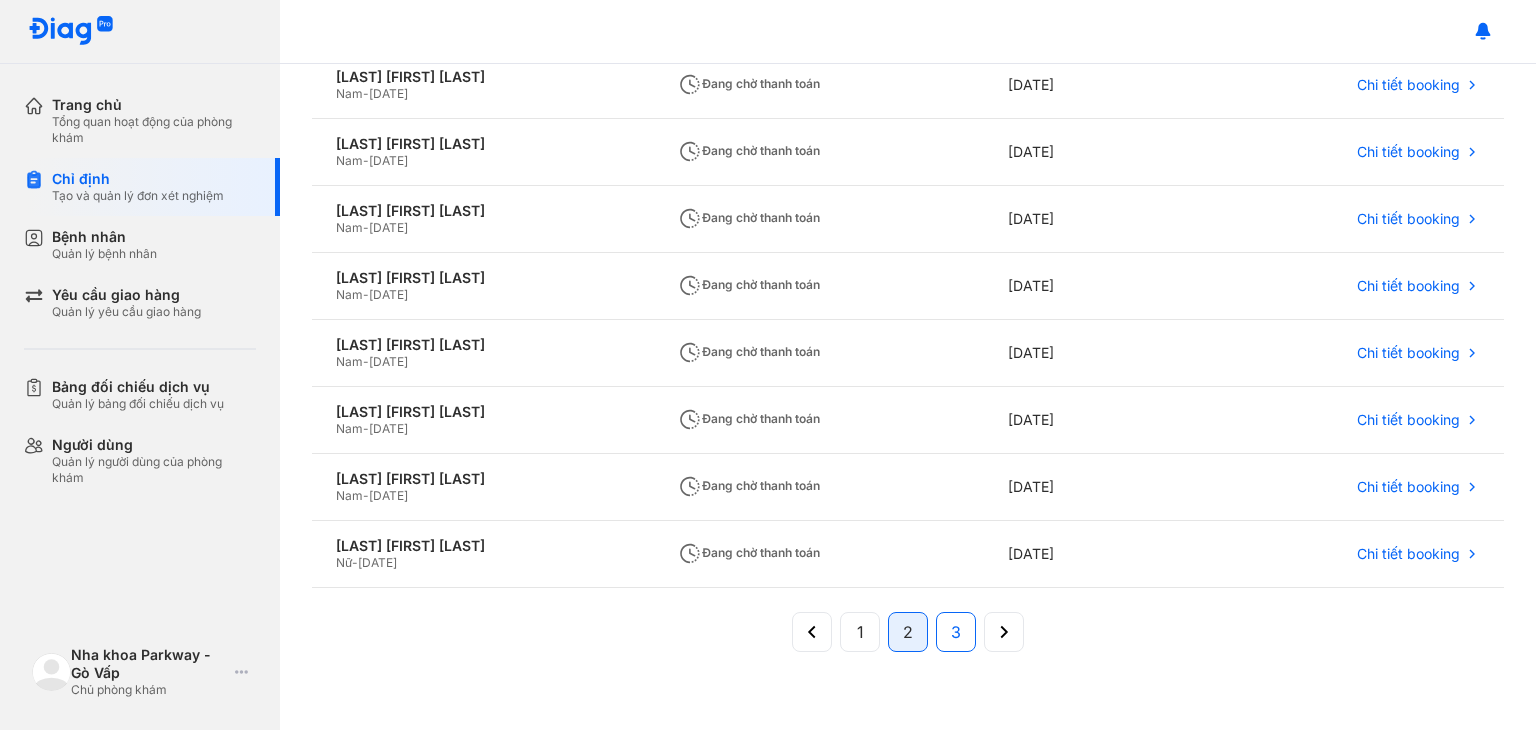 click on "3" 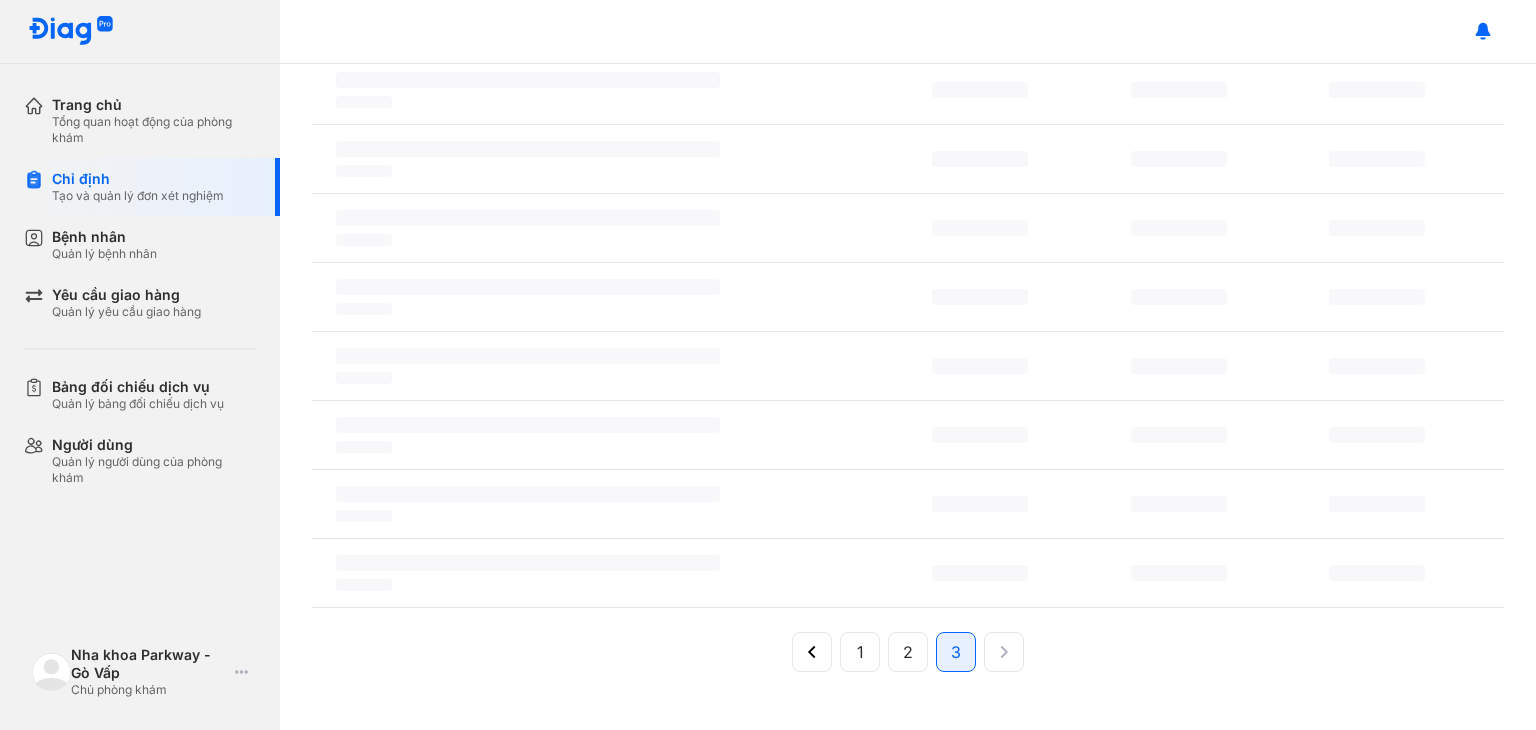 scroll, scrollTop: 0, scrollLeft: 0, axis: both 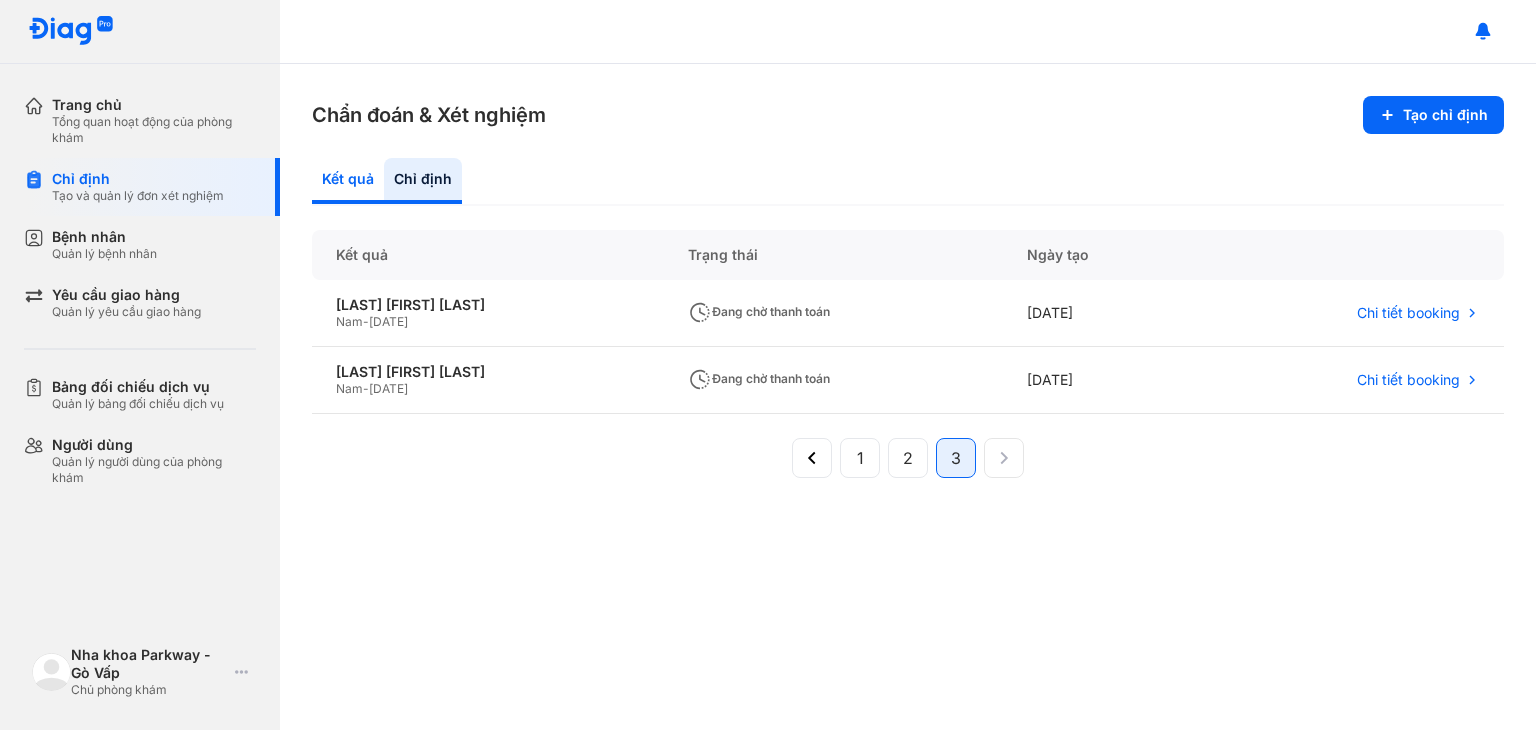 click on "Kết quả" 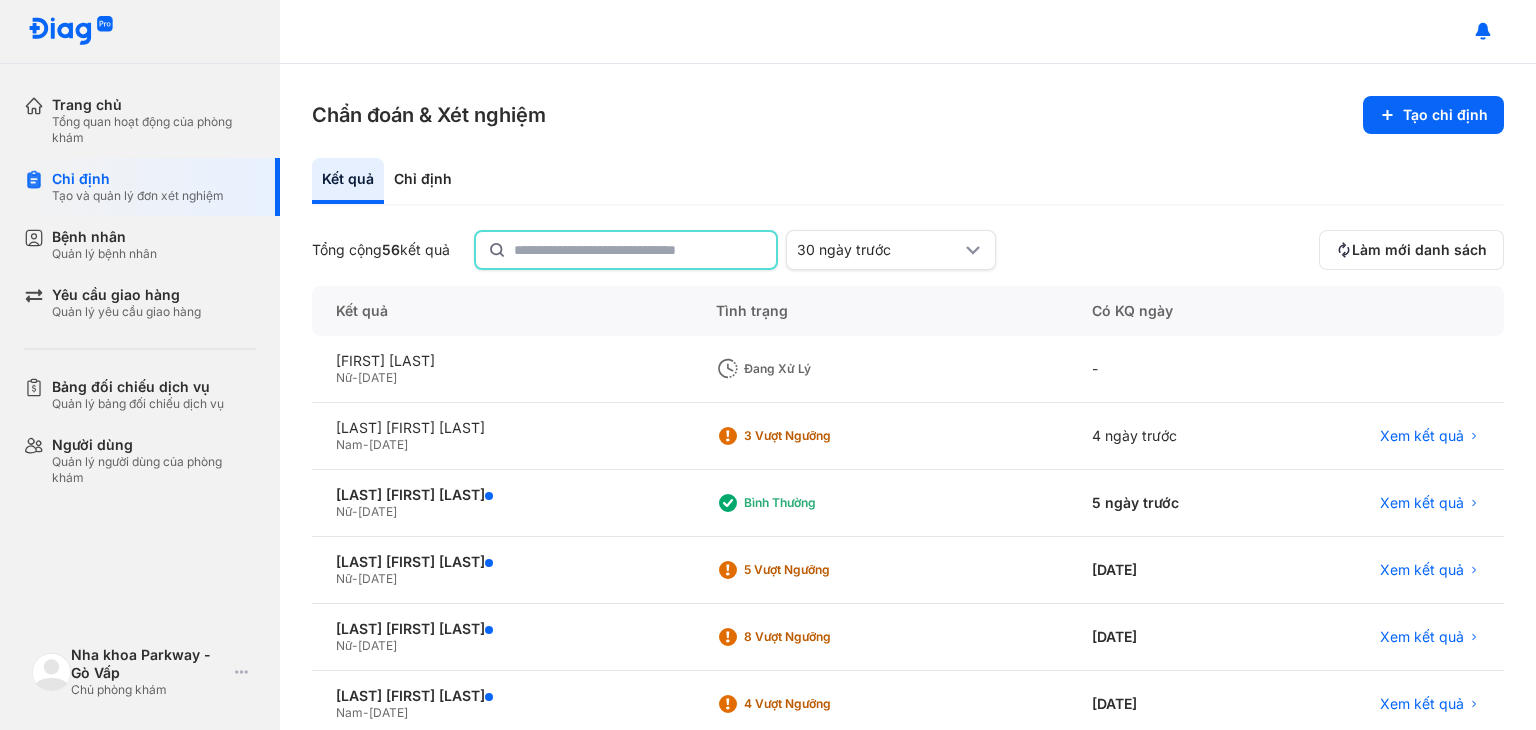 click 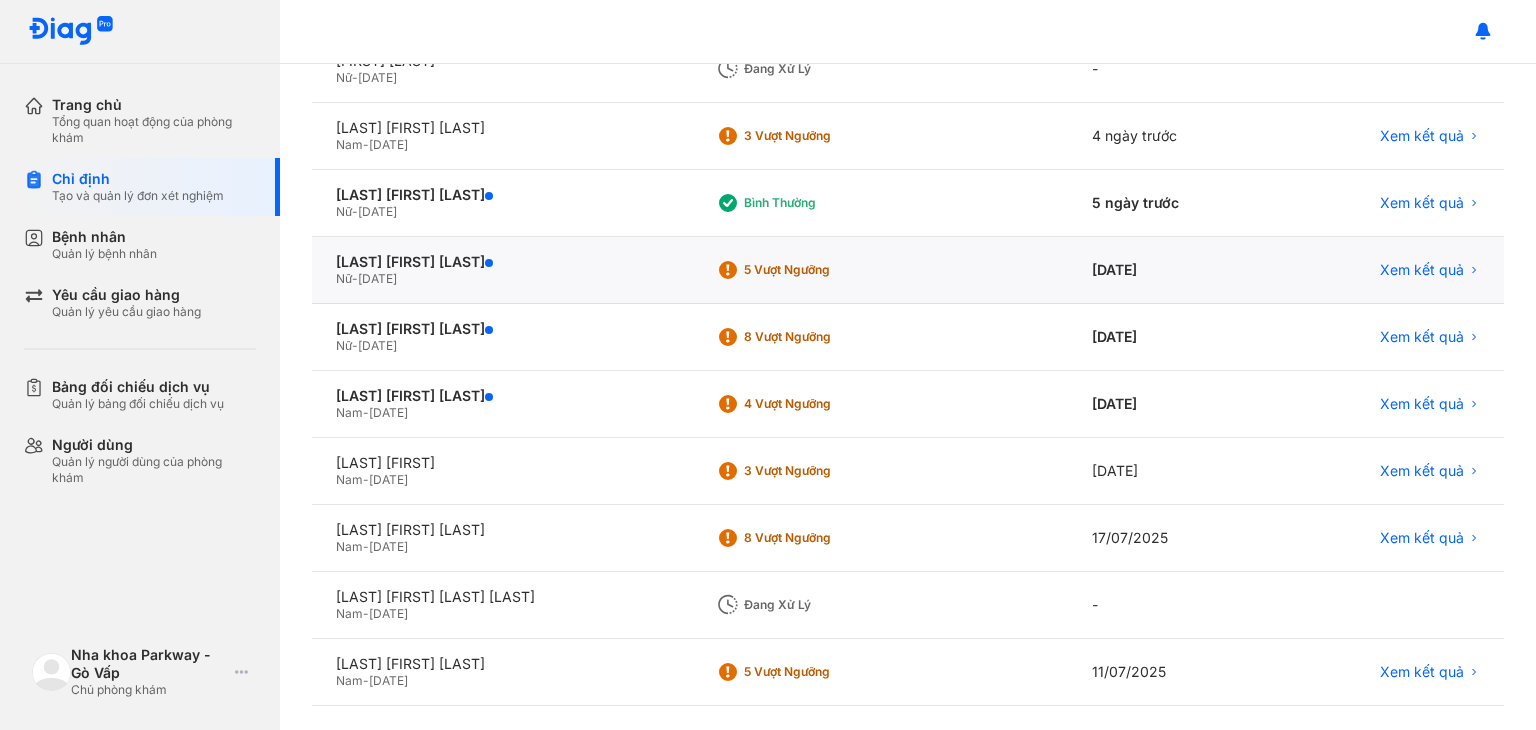 scroll, scrollTop: 378, scrollLeft: 0, axis: vertical 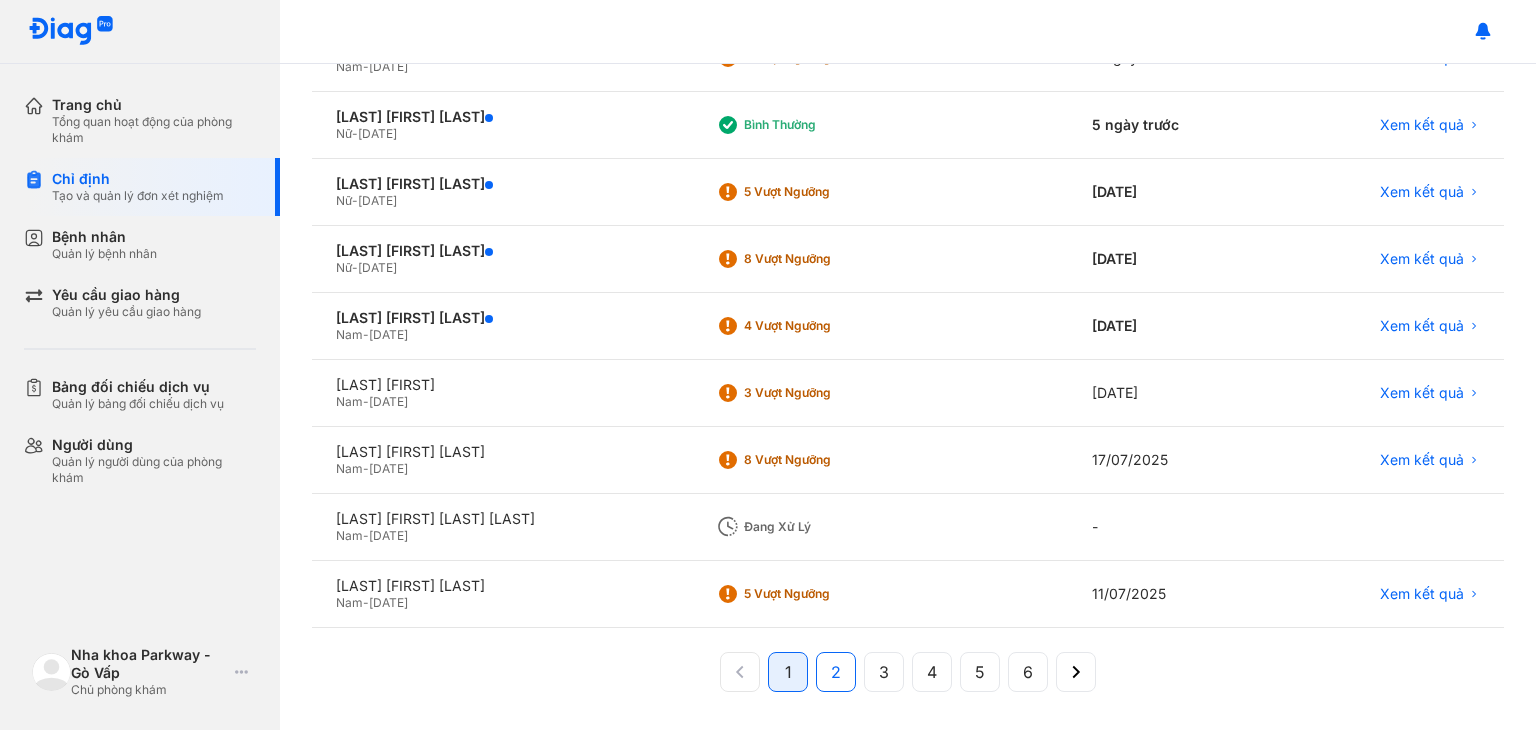click on "2" at bounding box center (836, 672) 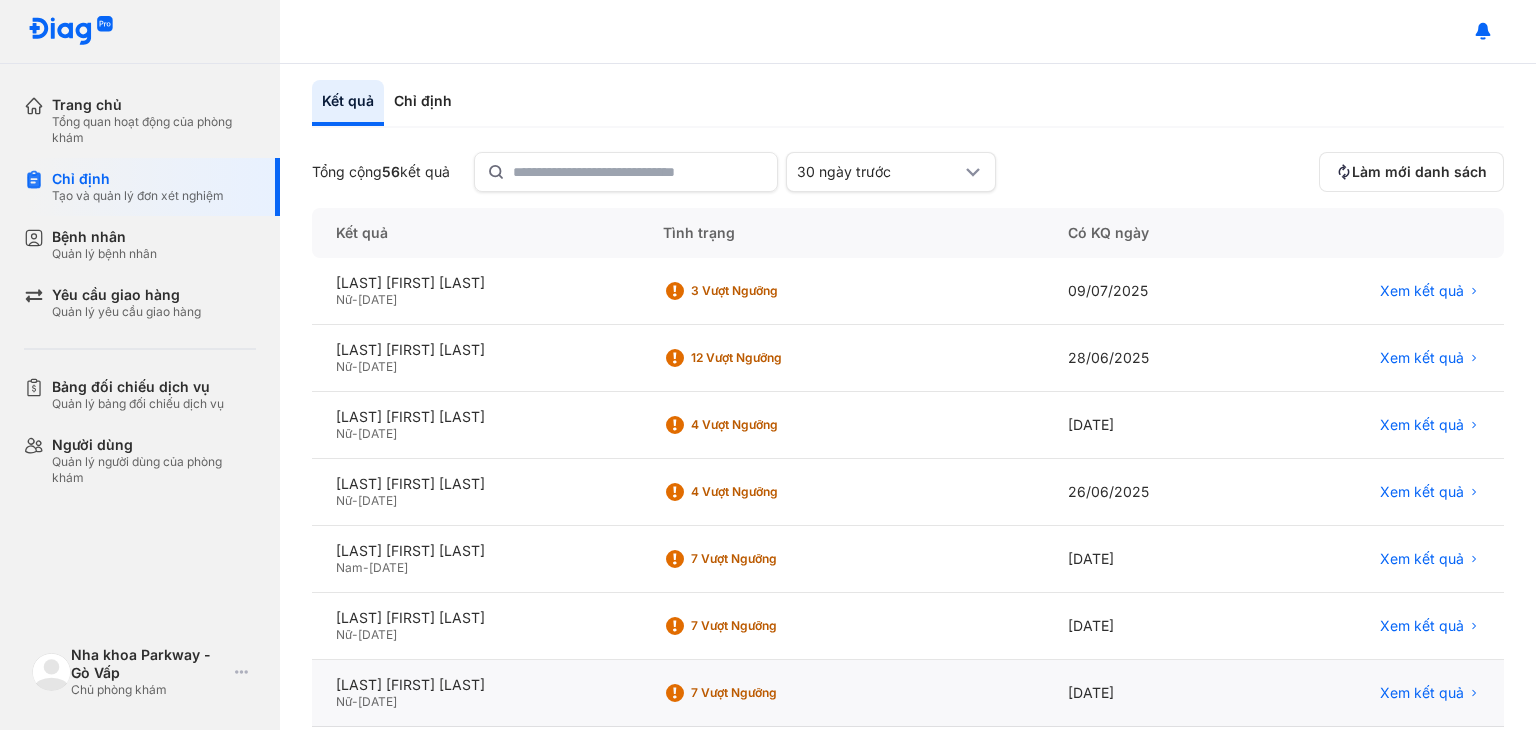scroll, scrollTop: 0, scrollLeft: 0, axis: both 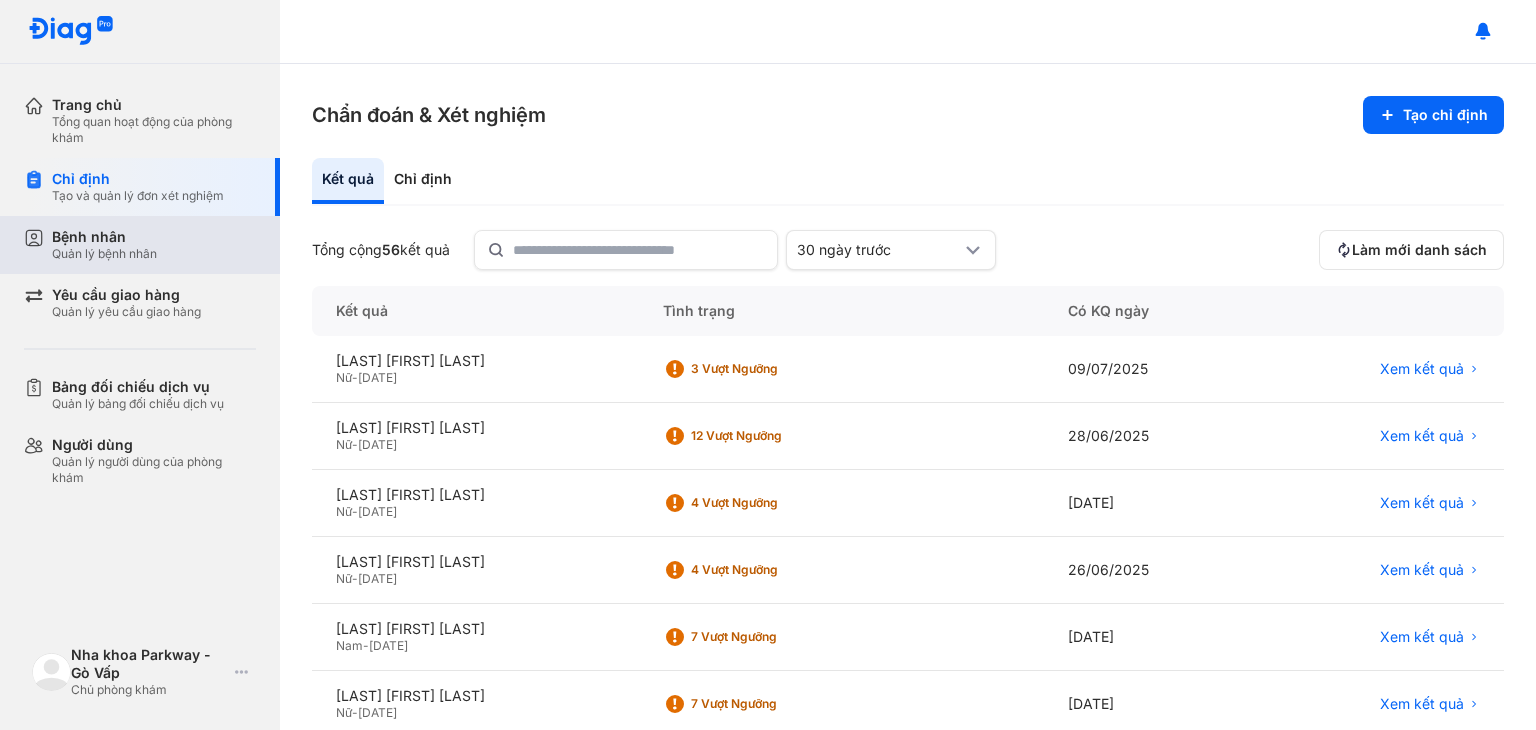 drag, startPoint x: 185, startPoint y: 247, endPoint x: 232, endPoint y: 241, distance: 47.38143 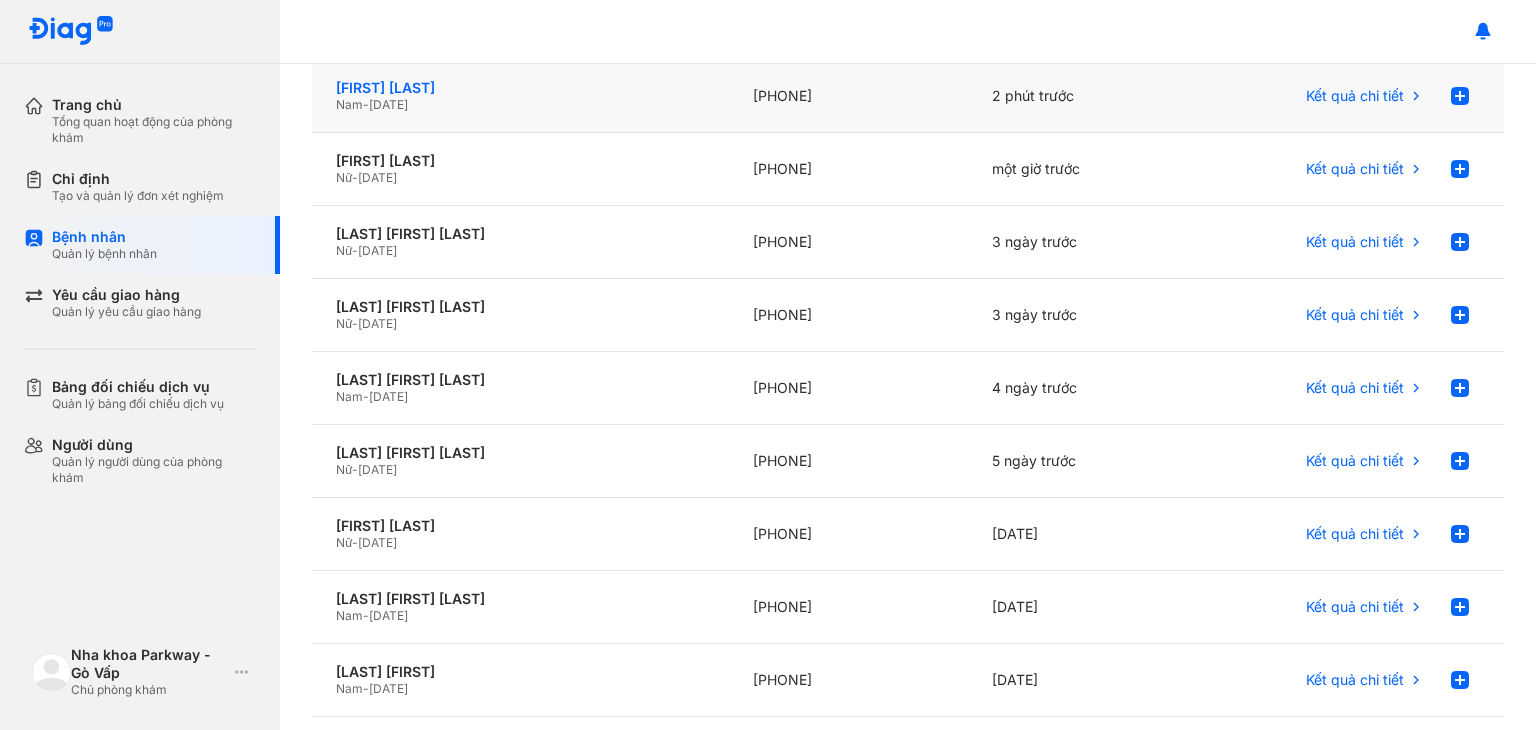 scroll, scrollTop: 0, scrollLeft: 0, axis: both 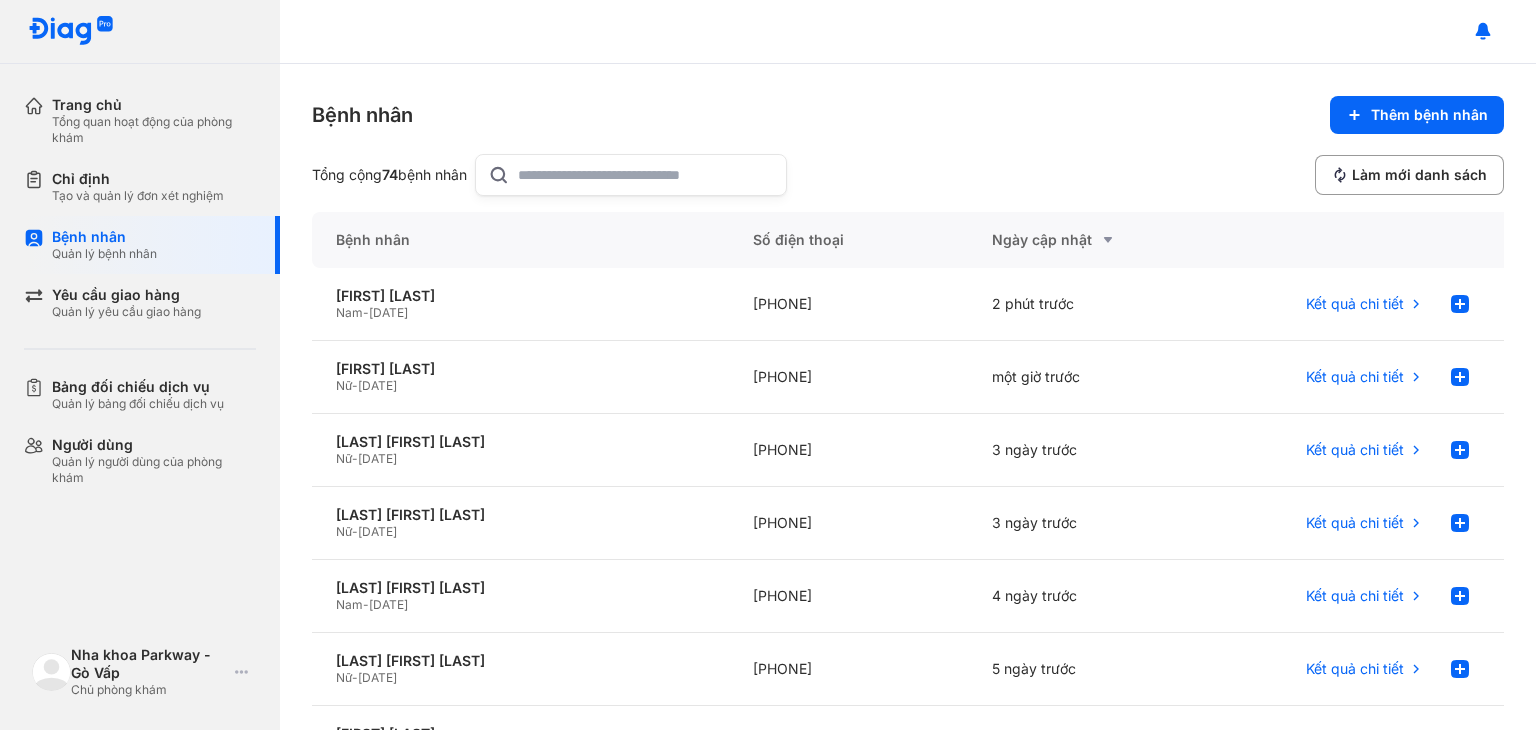 click 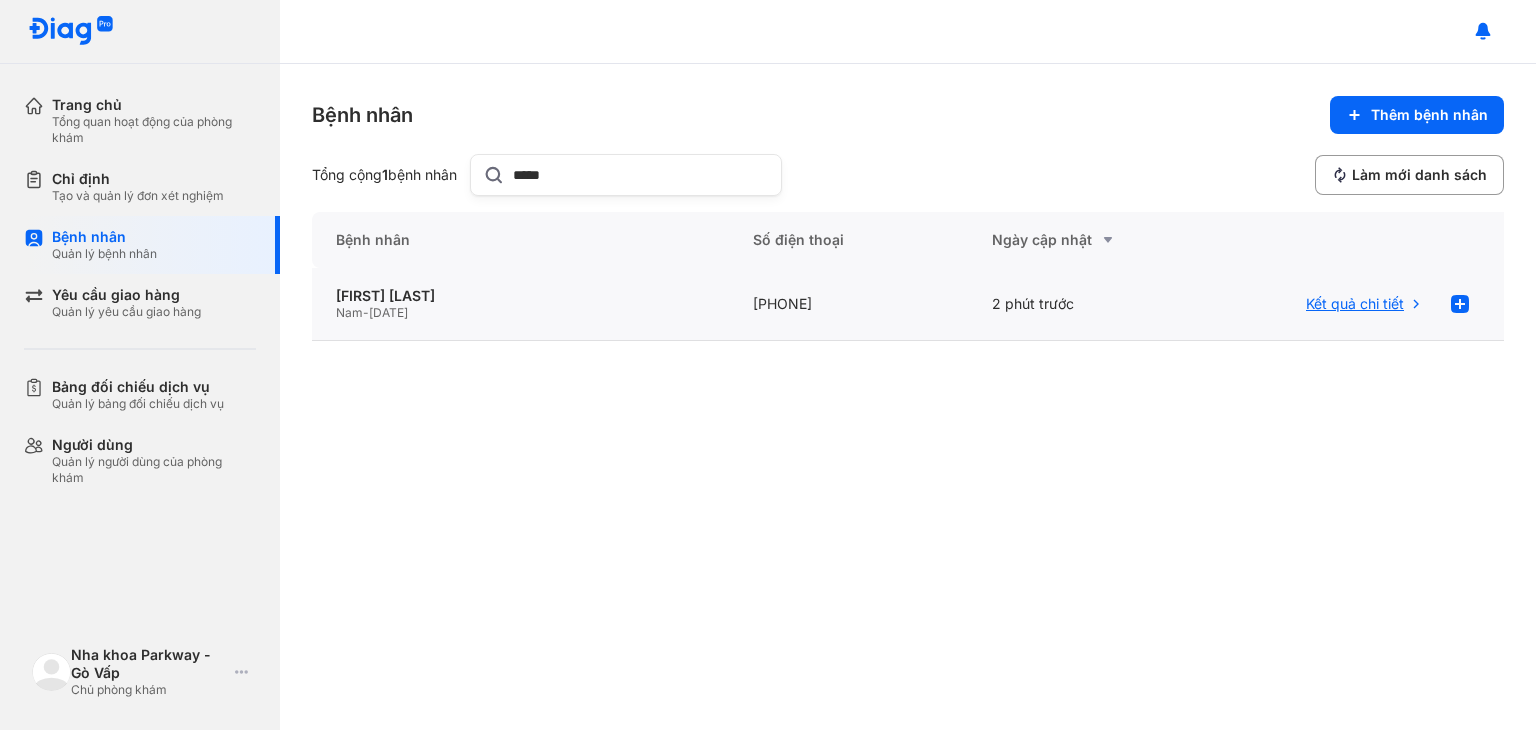 type on "****" 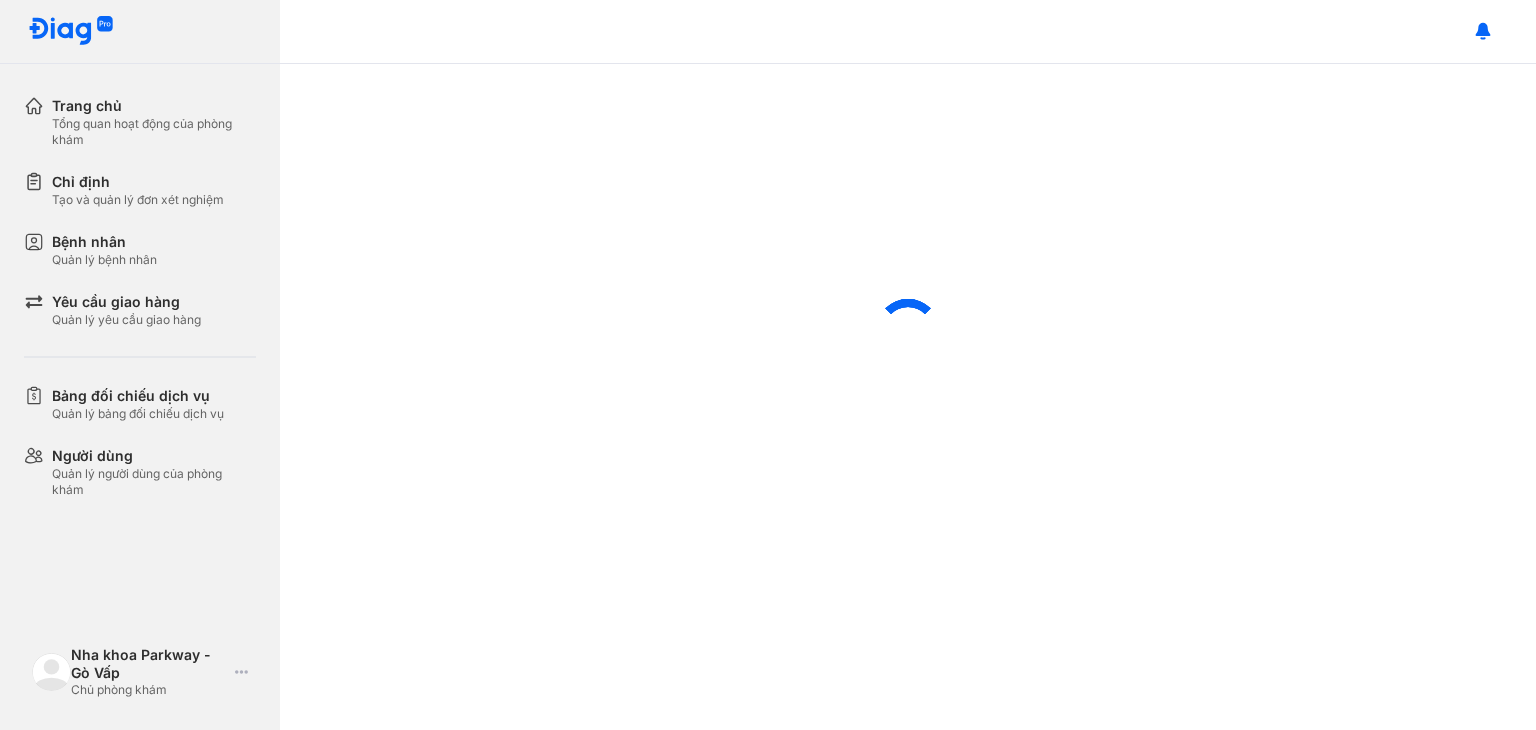 scroll, scrollTop: 0, scrollLeft: 0, axis: both 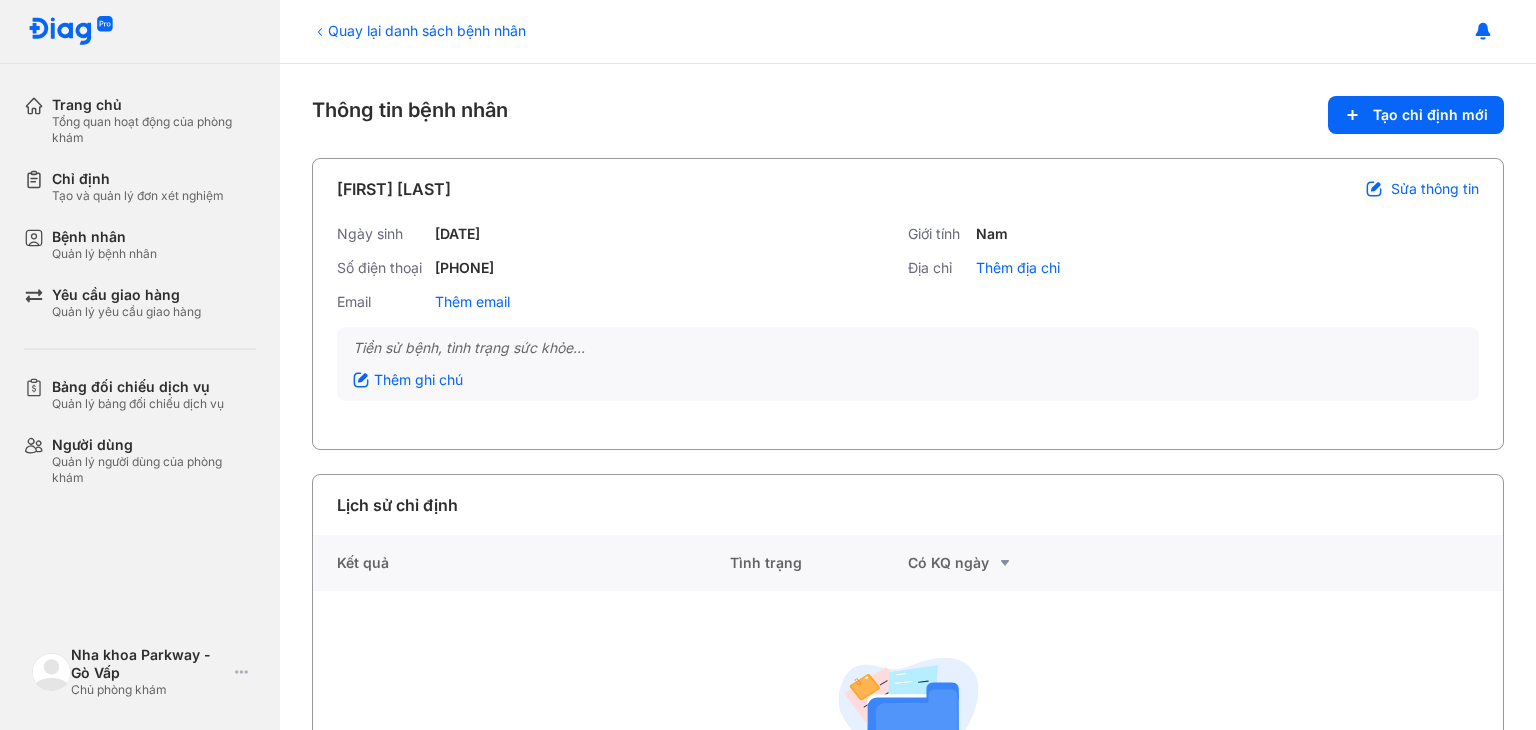 click 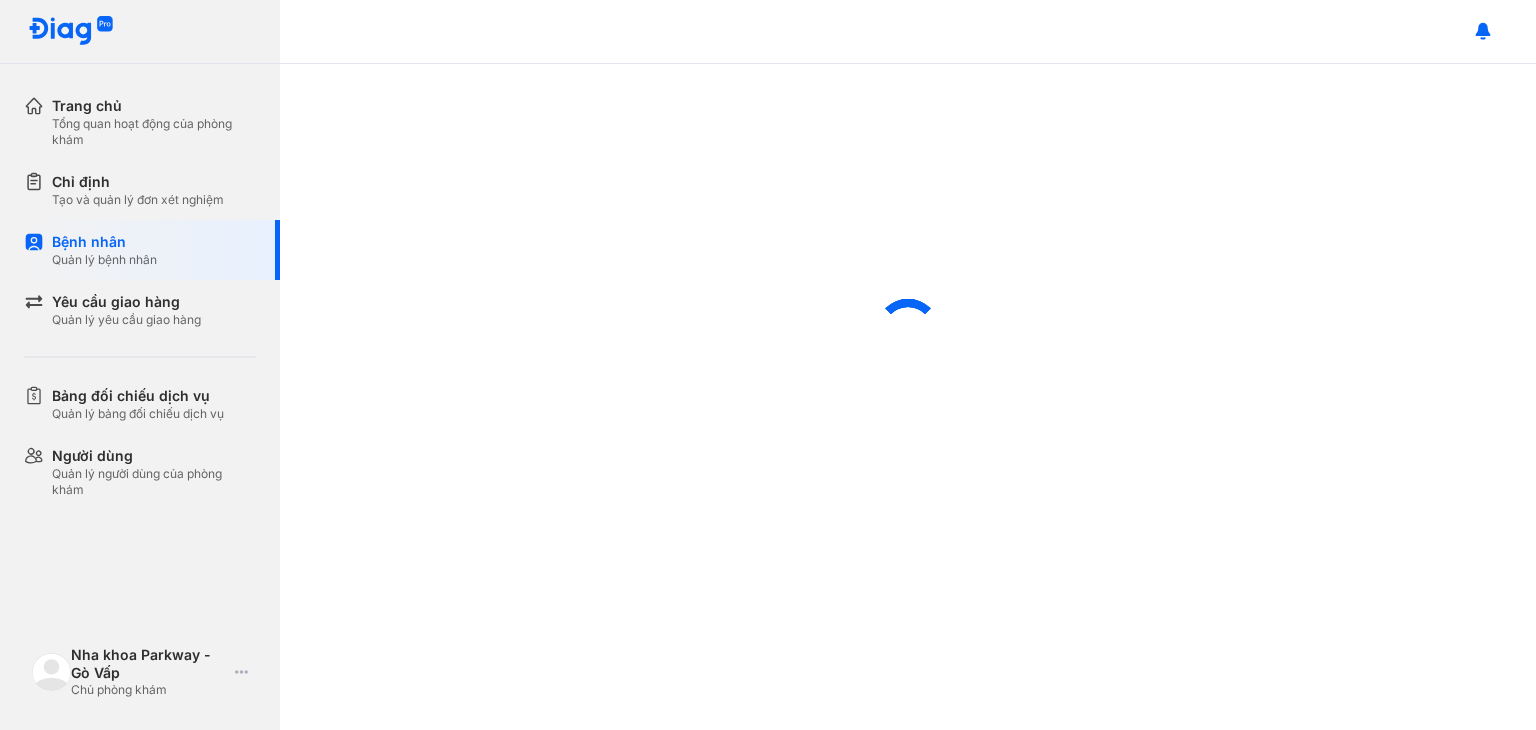 scroll, scrollTop: 0, scrollLeft: 0, axis: both 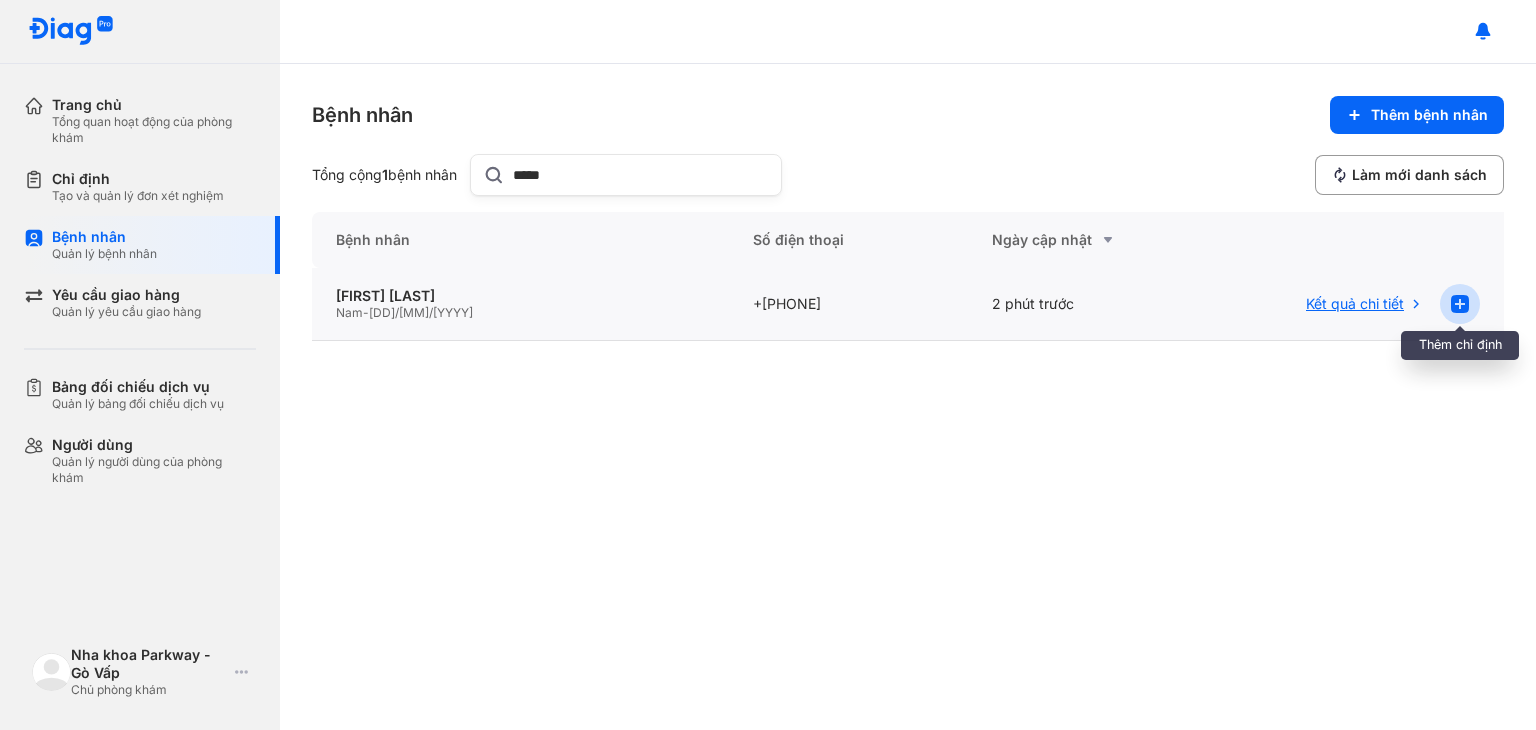 click 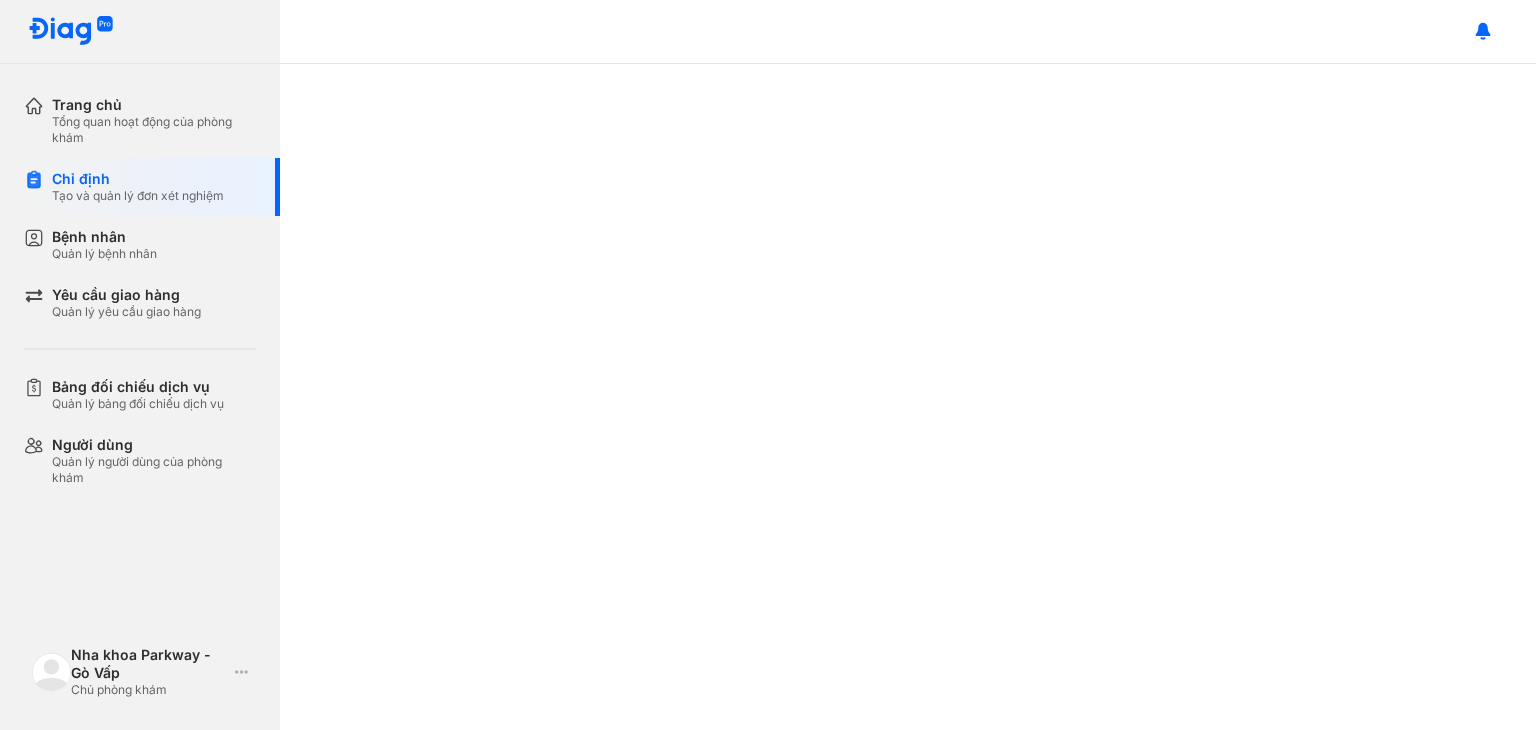 scroll, scrollTop: 0, scrollLeft: 0, axis: both 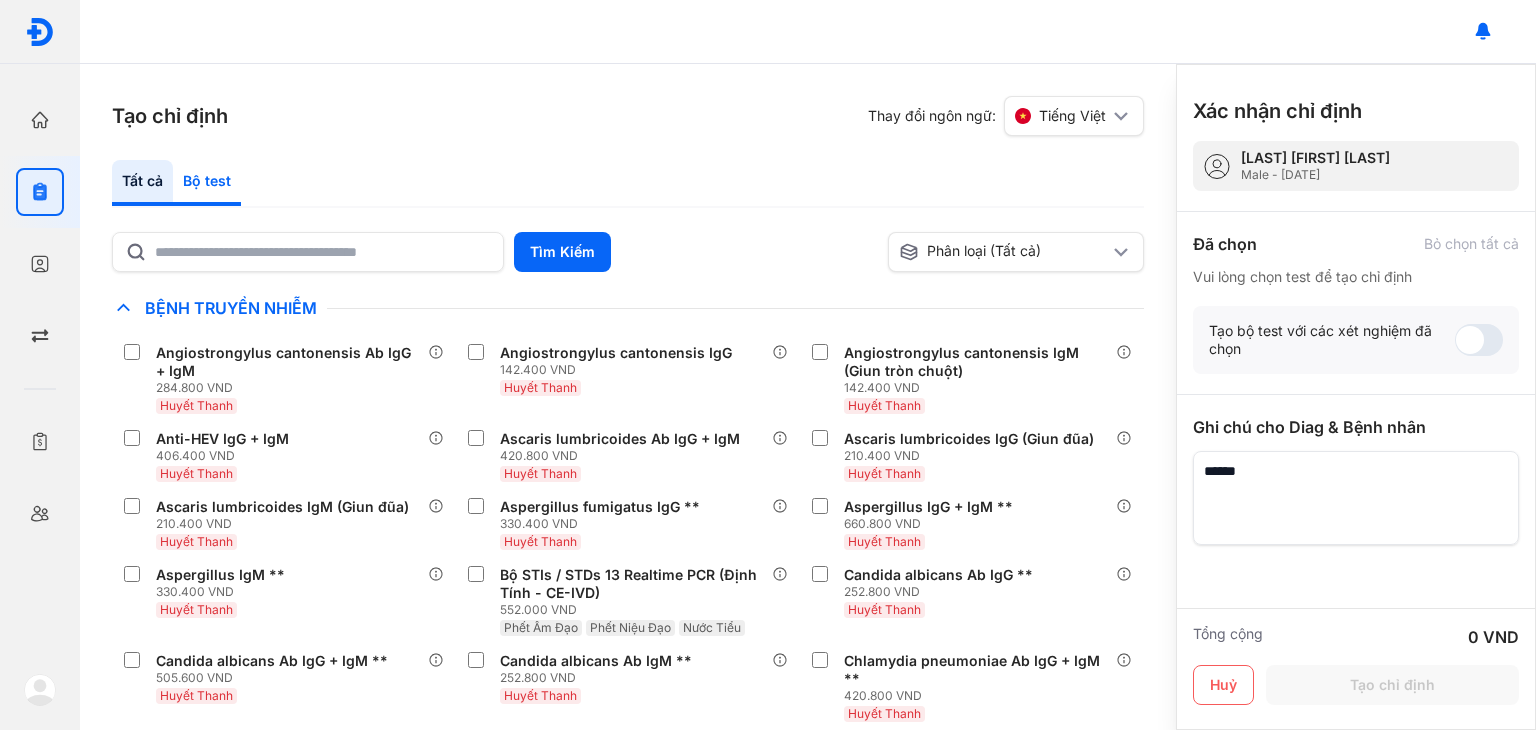 click on "Bộ test" 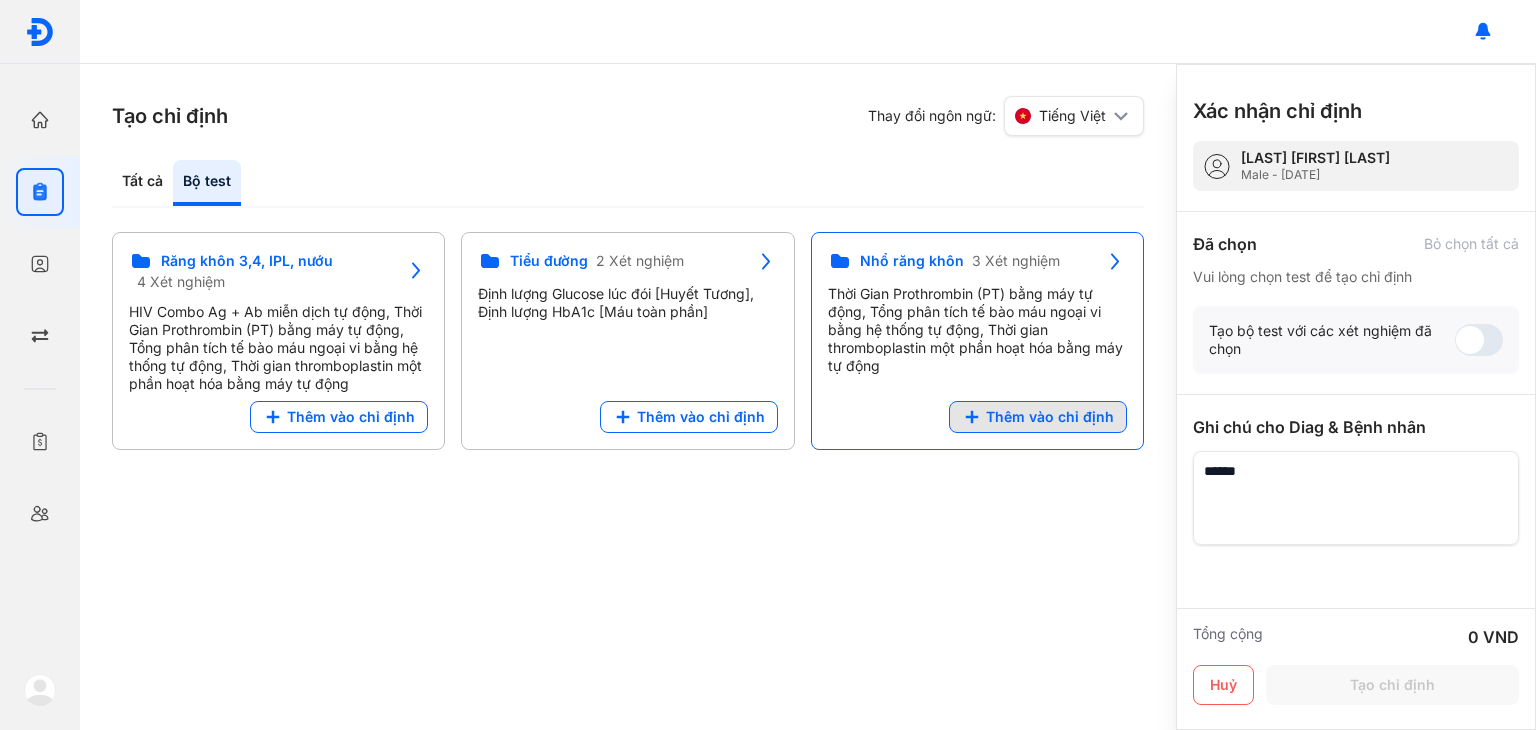 click on "Thêm vào chỉ định" 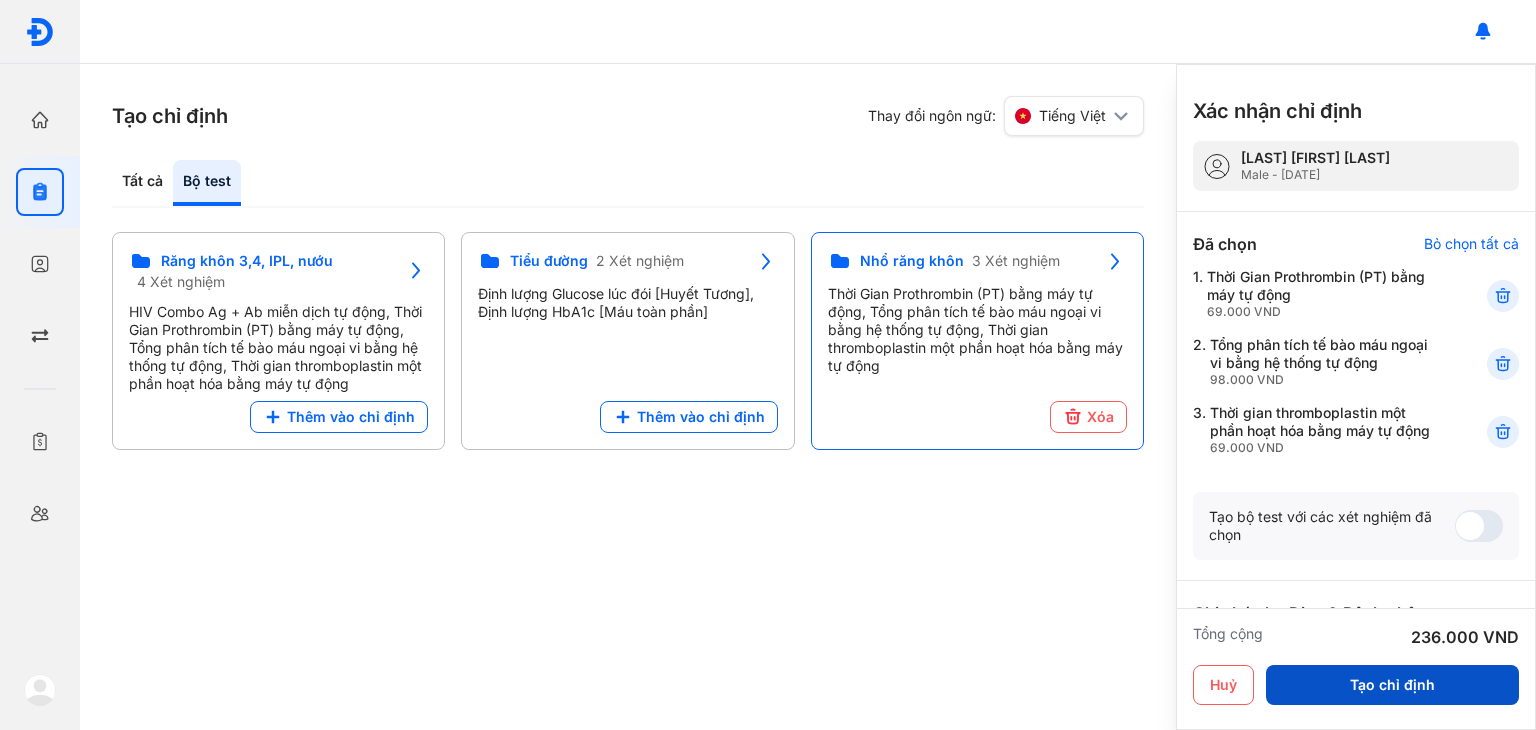click on "Tạo chỉ định" at bounding box center [1392, 685] 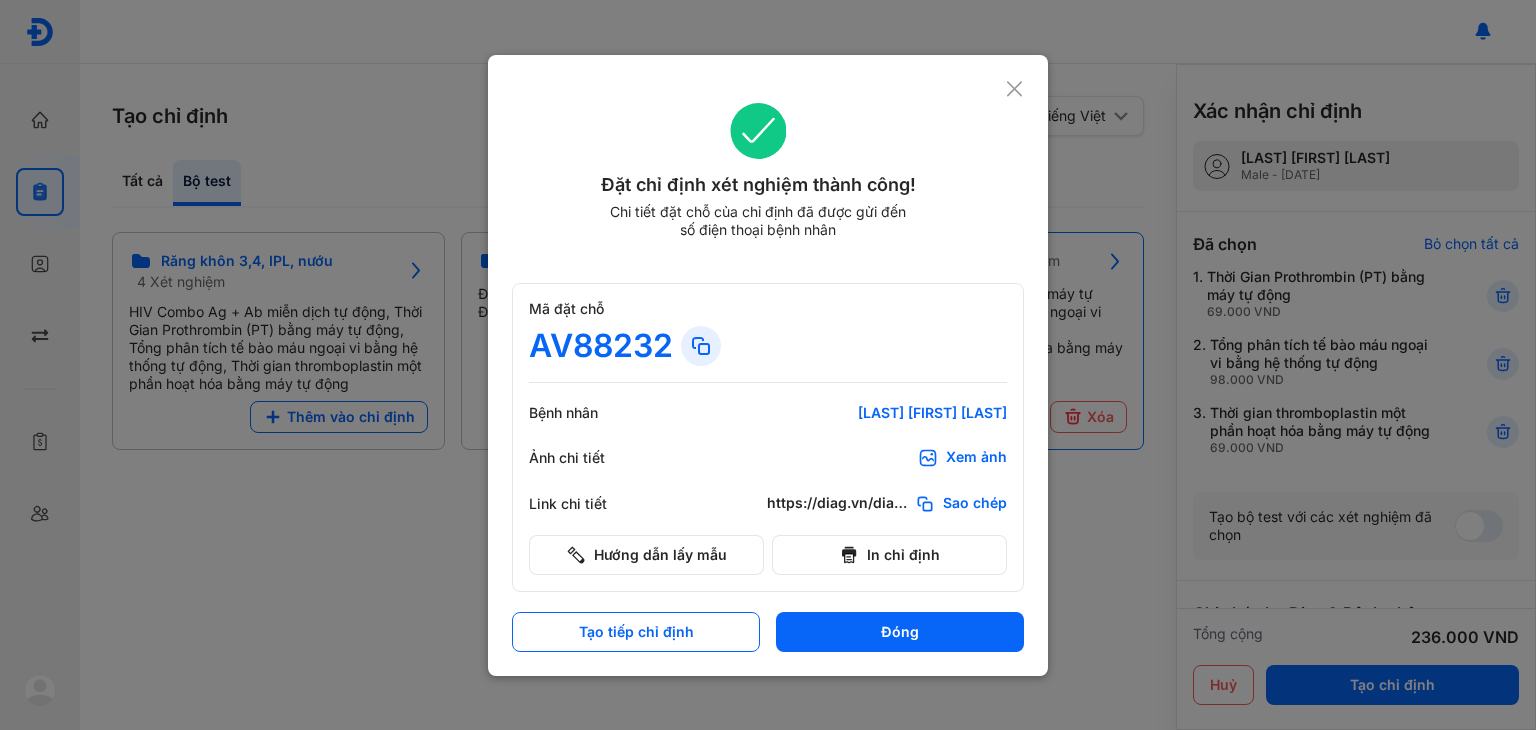 click 